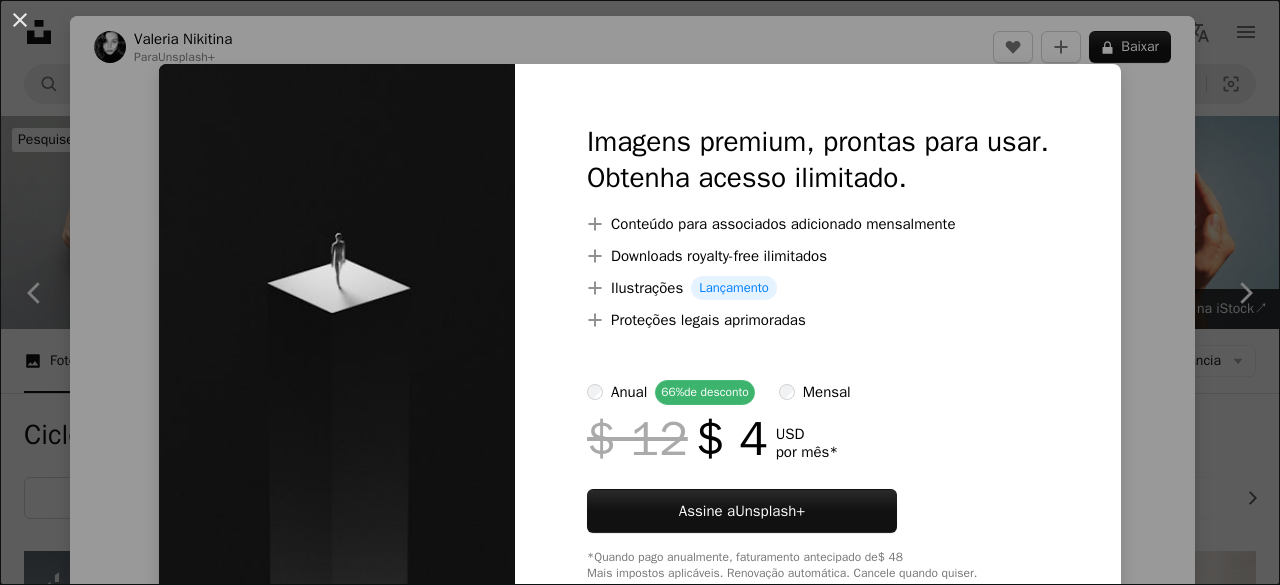 scroll, scrollTop: 1883, scrollLeft: 0, axis: vertical 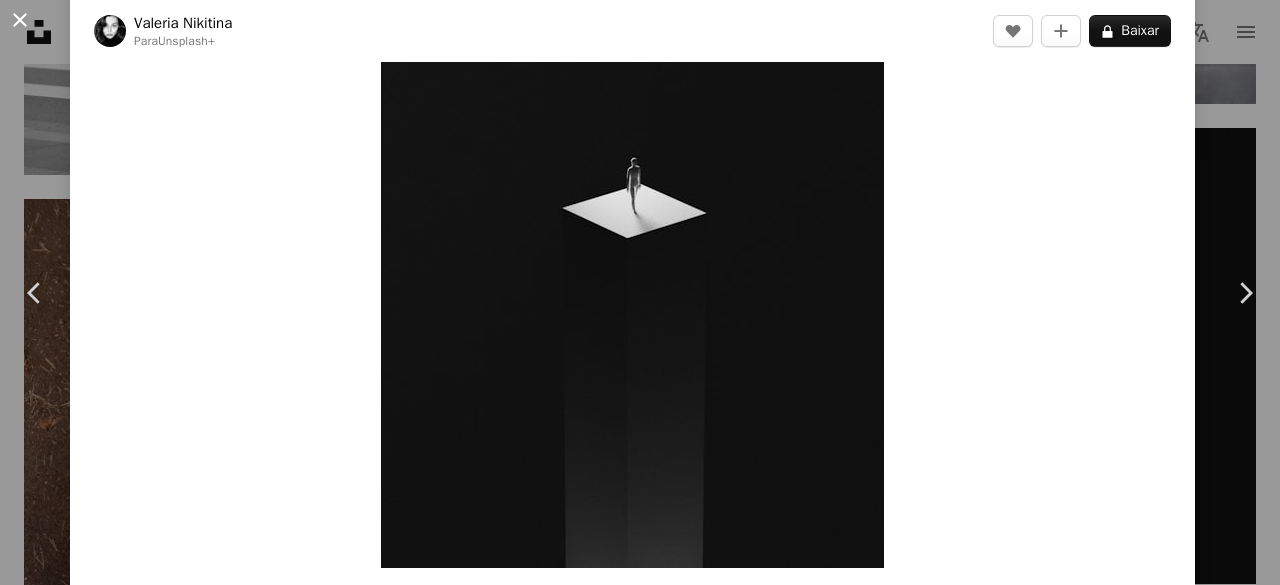 click on "An X shape" at bounding box center (20, 20) 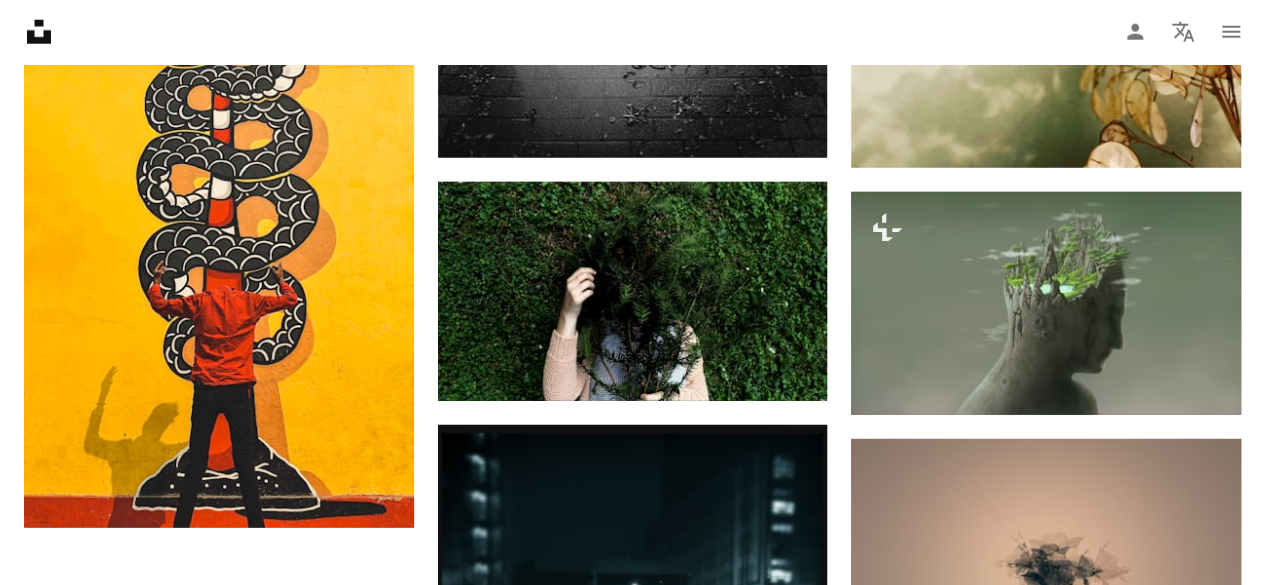 scroll, scrollTop: 2709, scrollLeft: 0, axis: vertical 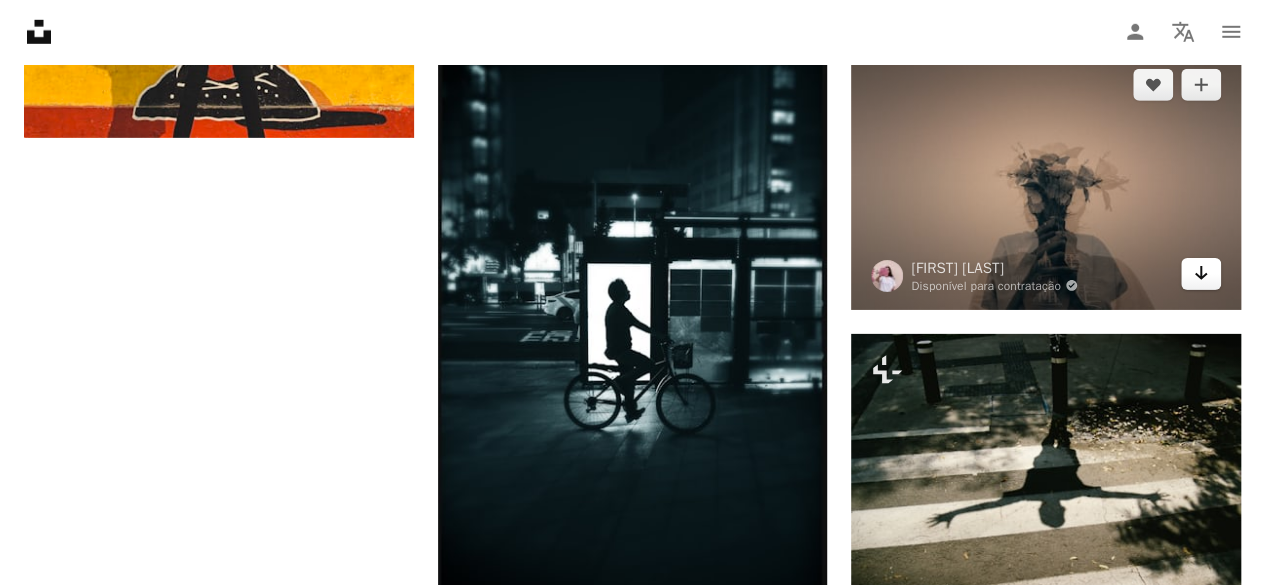 click 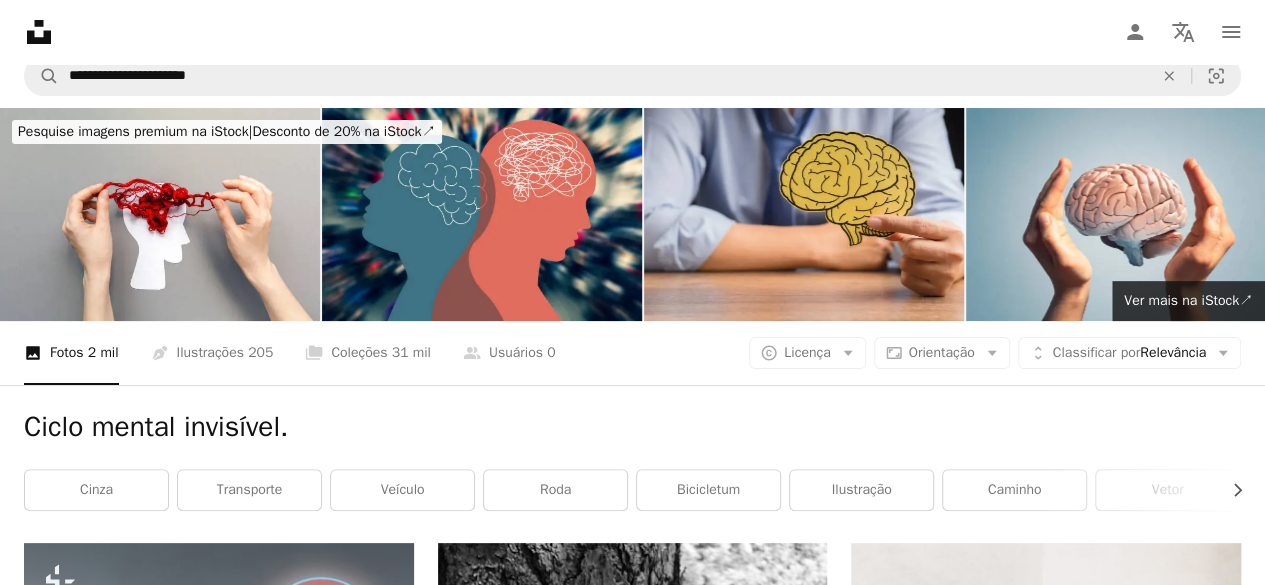 scroll, scrollTop: 4, scrollLeft: 0, axis: vertical 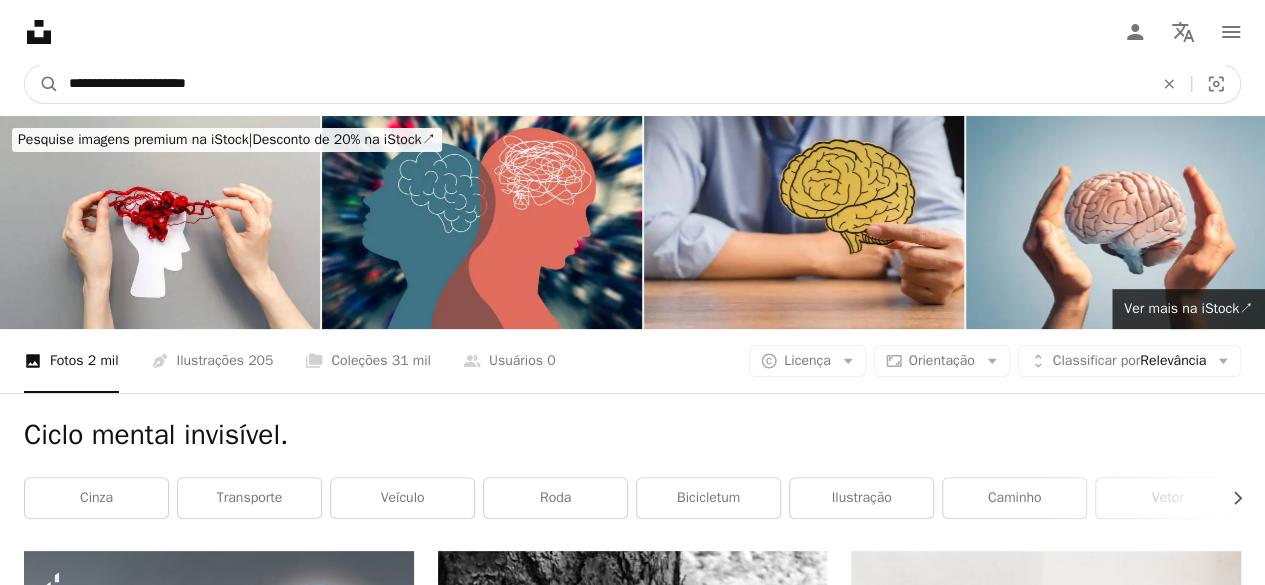 drag, startPoint x: 242, startPoint y: 94, endPoint x: 0, endPoint y: 83, distance: 242.24988 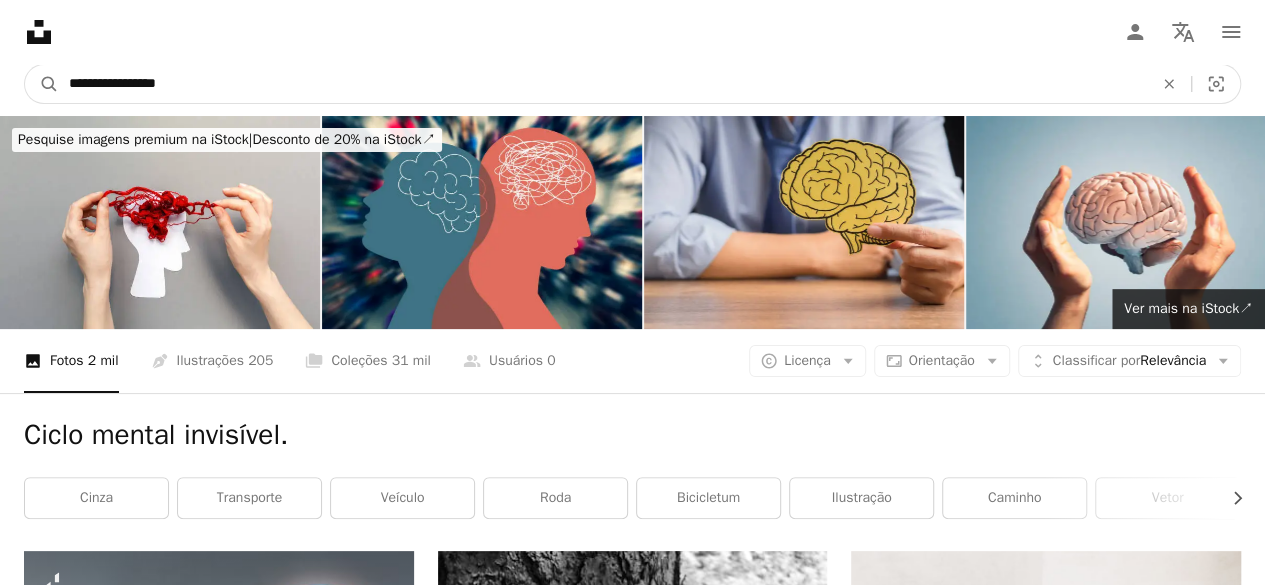 type on "**********" 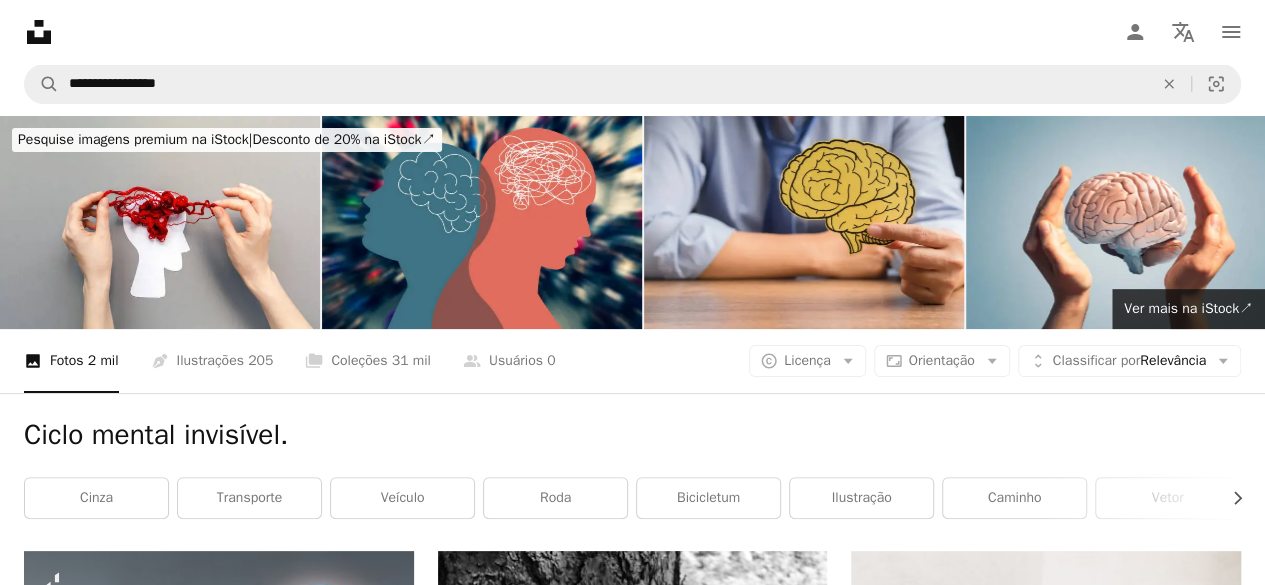 click on "**********" at bounding box center (632, 84) 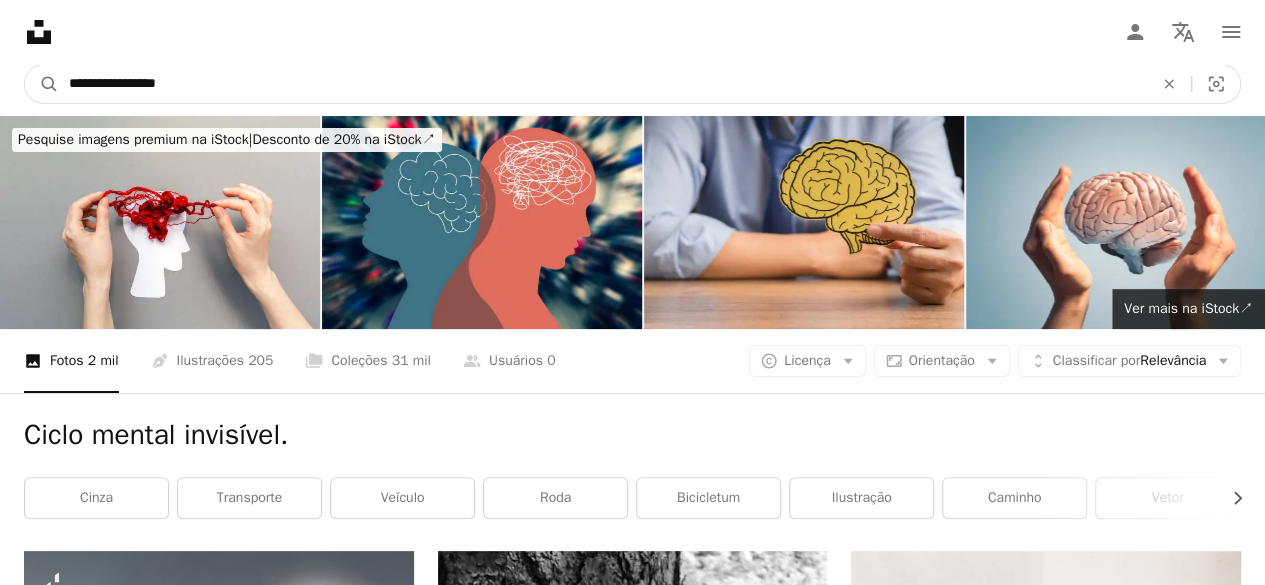 click on "**********" at bounding box center (603, 84) 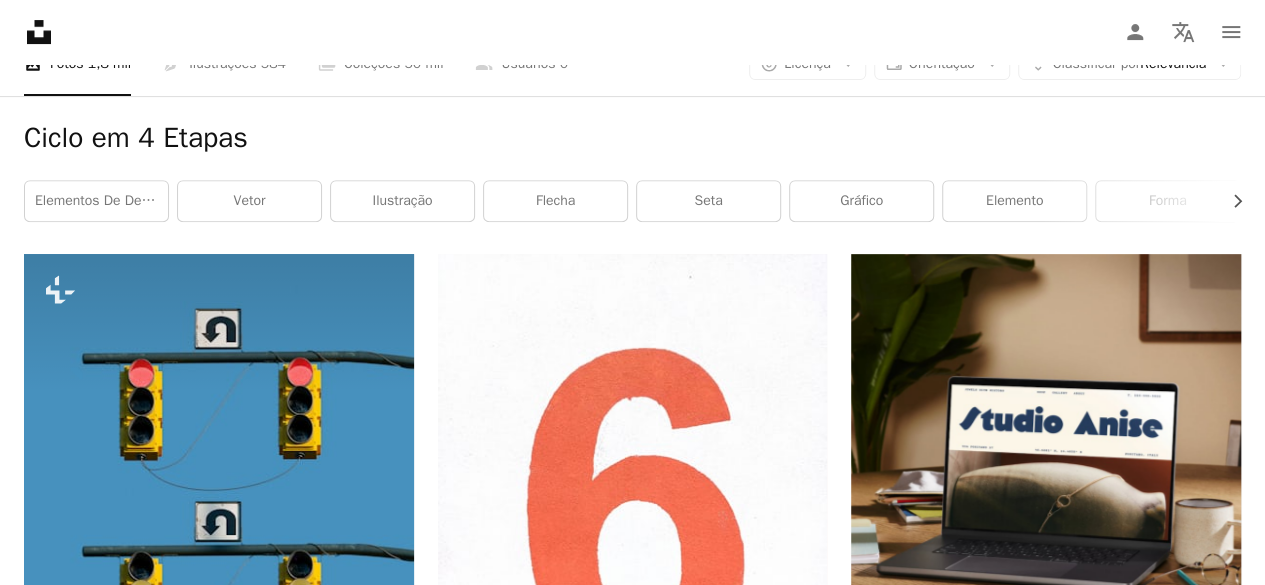 scroll, scrollTop: 400, scrollLeft: 0, axis: vertical 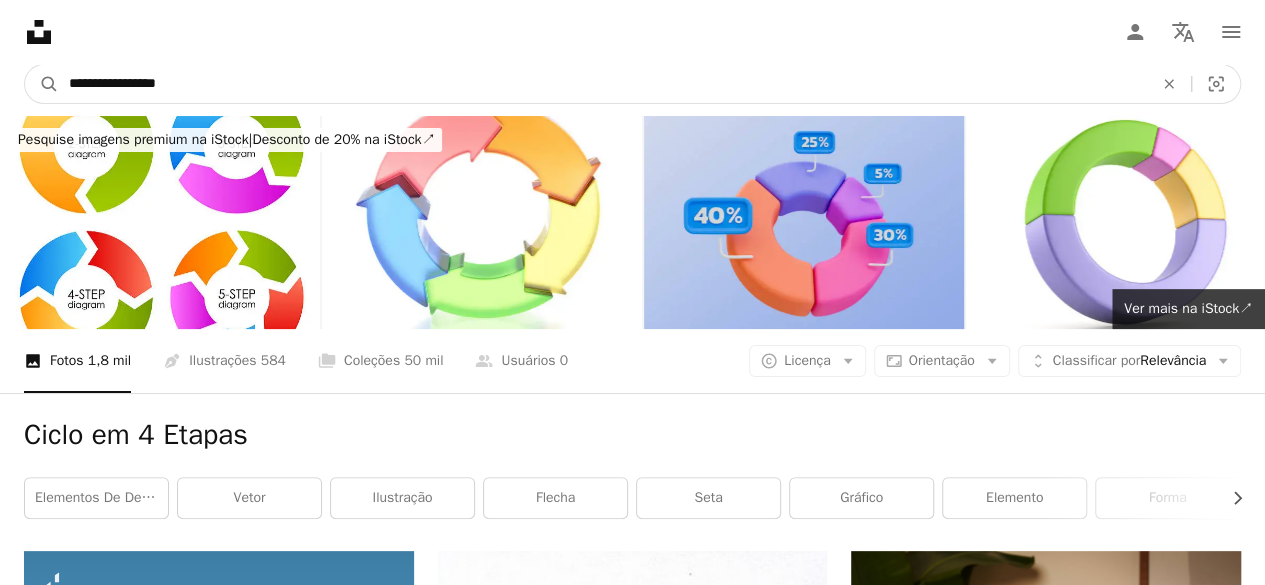 drag, startPoint x: 229, startPoint y: 87, endPoint x: 0, endPoint y: 86, distance: 229.00218 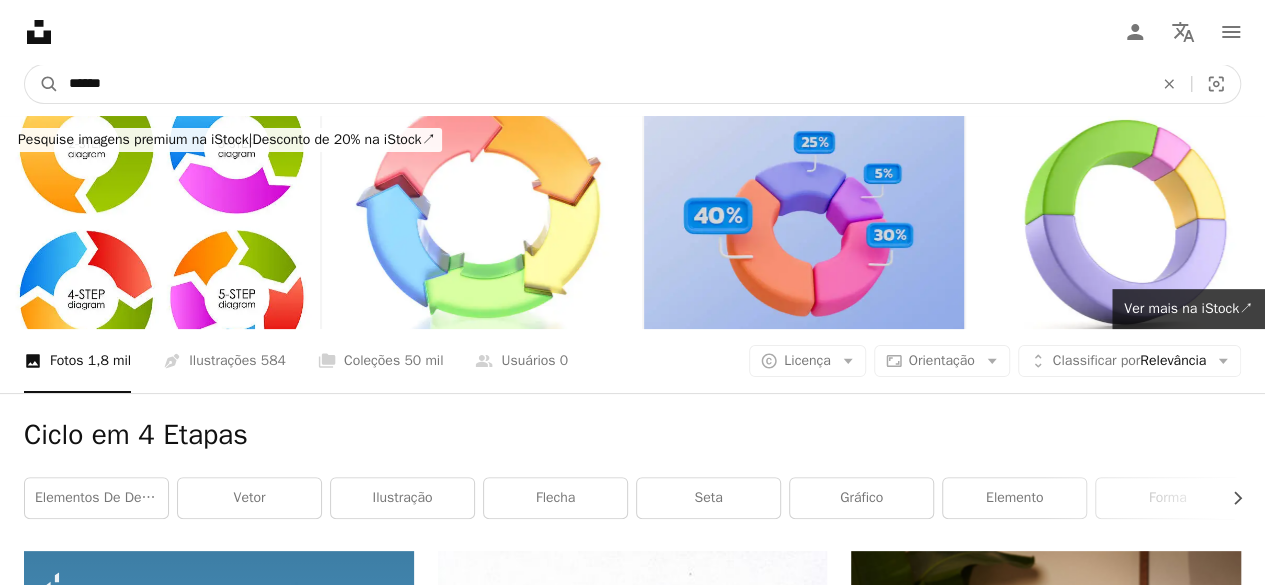 type on "*******" 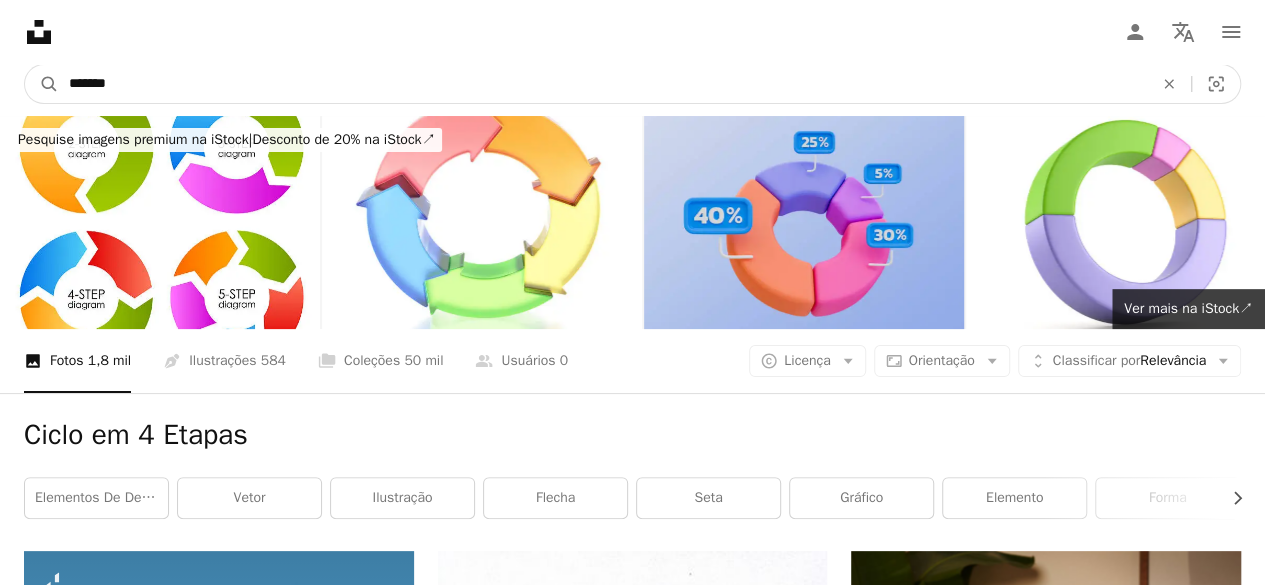 click on "A magnifying glass" at bounding box center [42, 84] 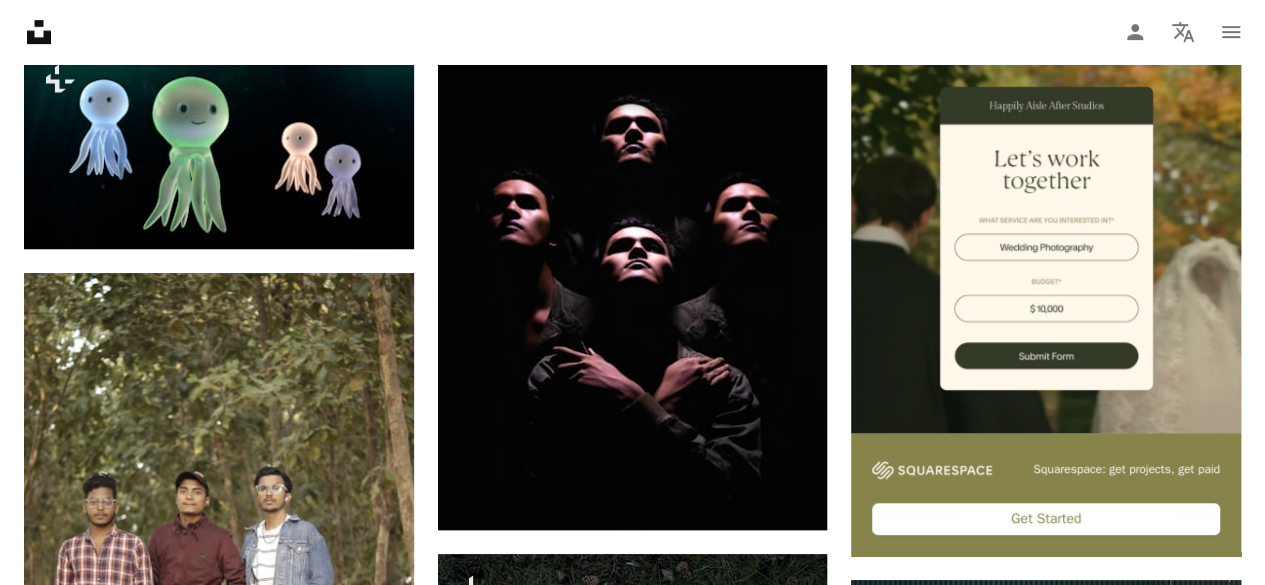 scroll, scrollTop: 514, scrollLeft: 0, axis: vertical 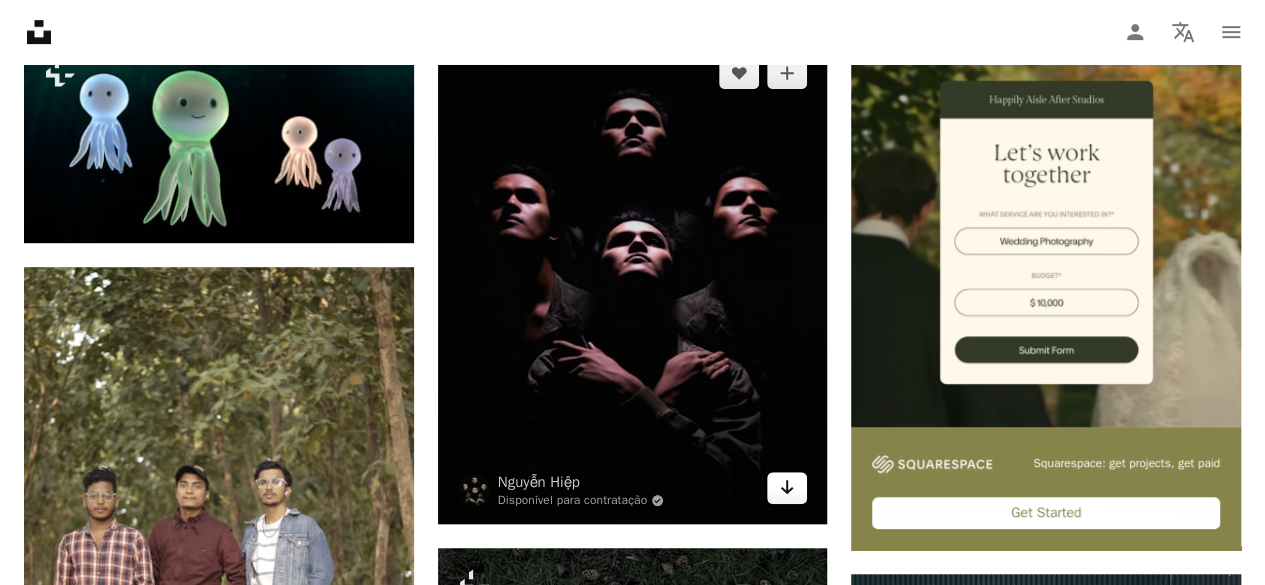 click on "Arrow pointing down" 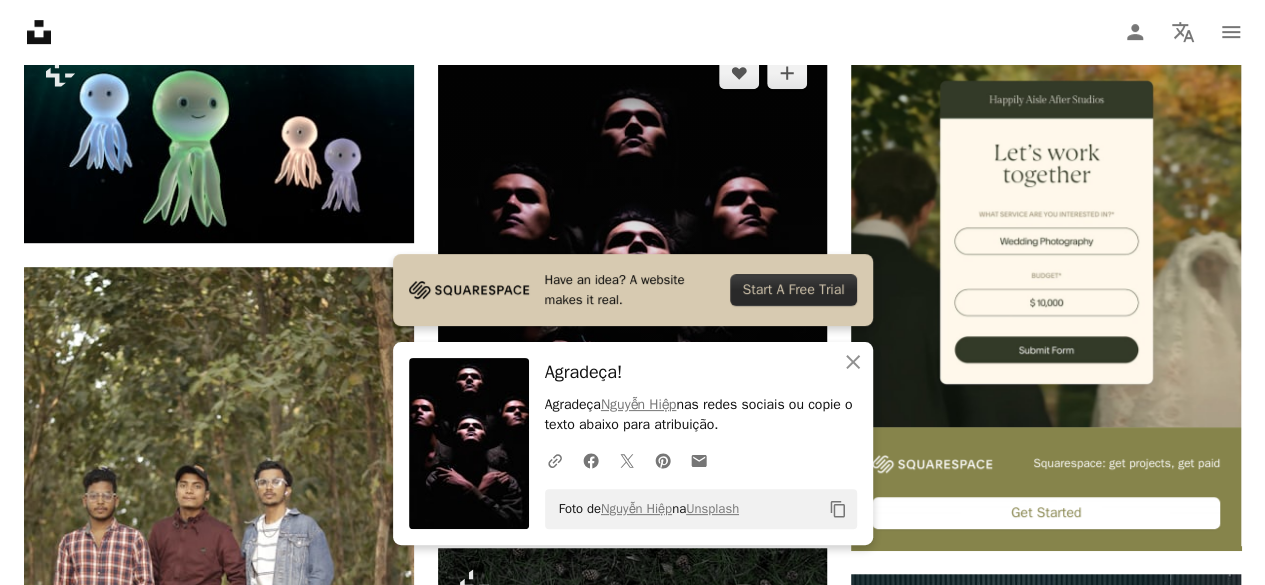 scroll, scrollTop: 2, scrollLeft: 0, axis: vertical 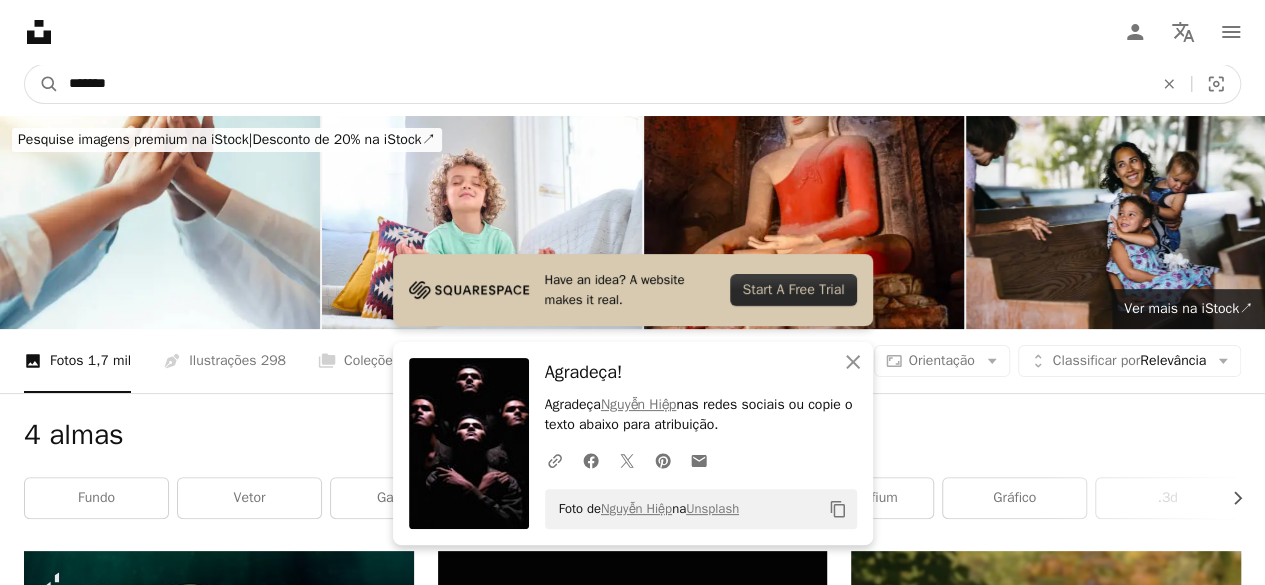 click on "*******" at bounding box center [603, 84] 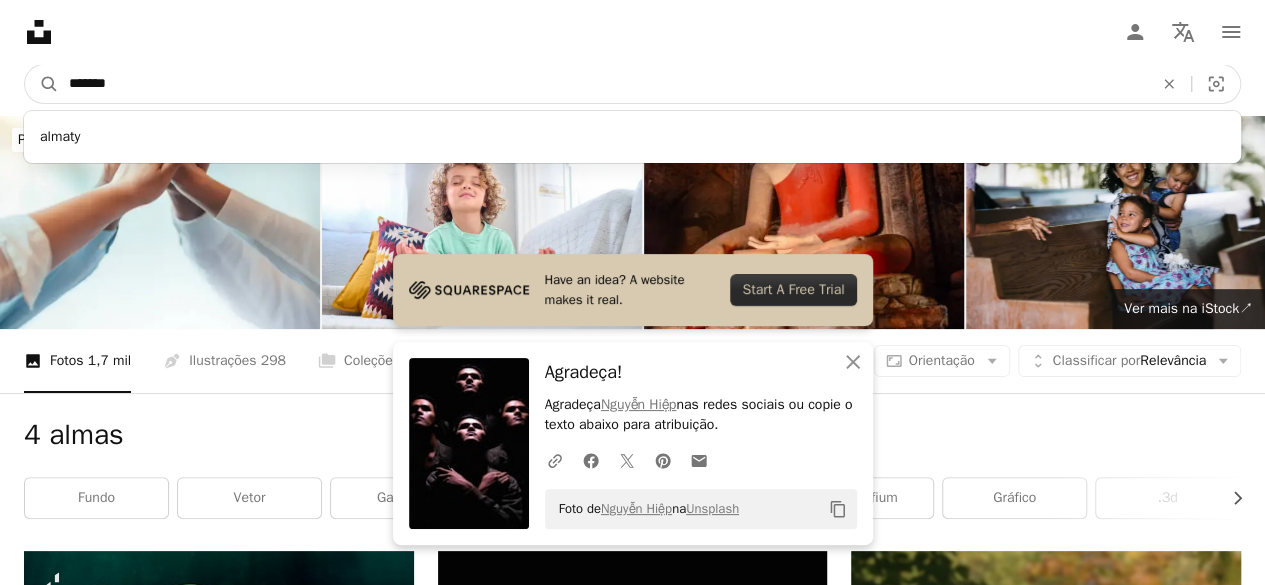 click on "*******" at bounding box center [603, 84] 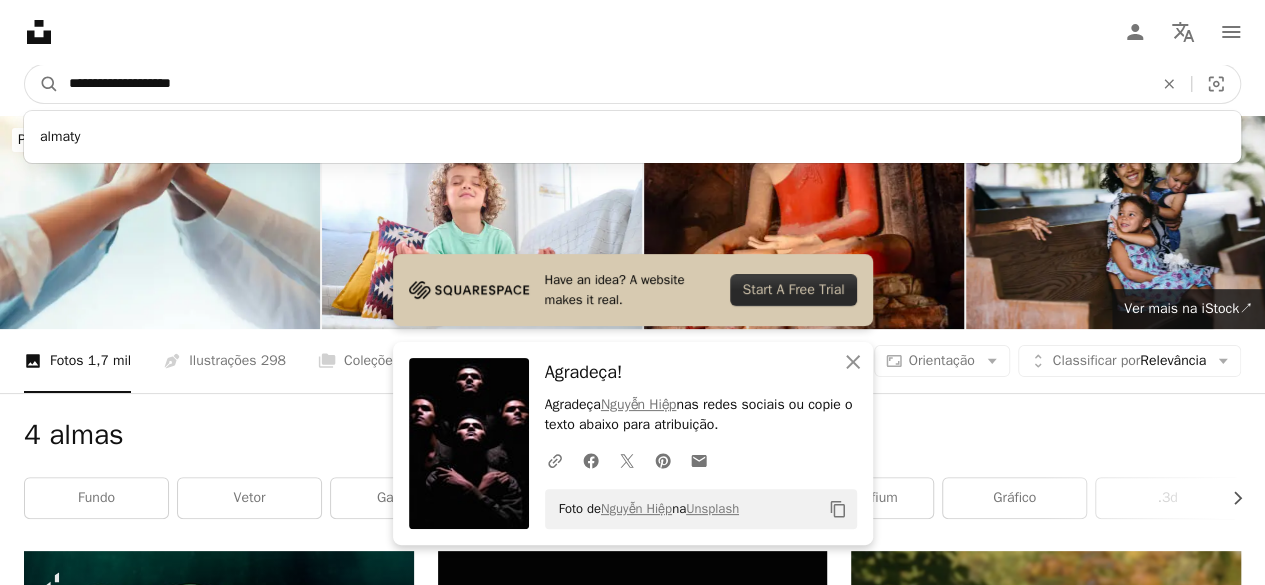 type on "**********" 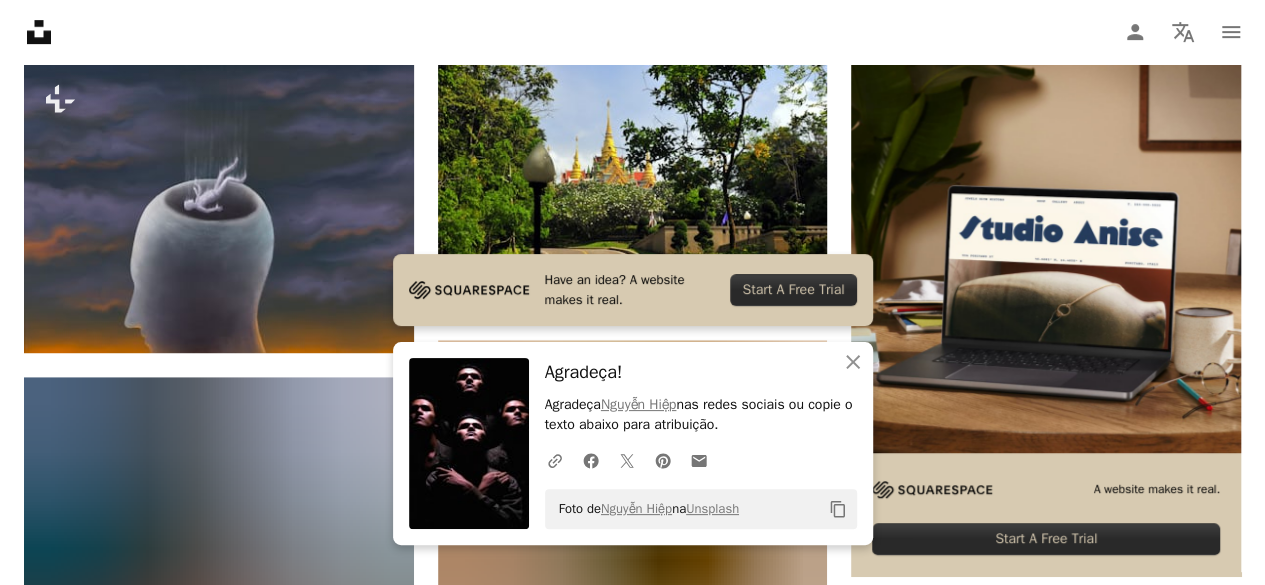scroll, scrollTop: 493, scrollLeft: 0, axis: vertical 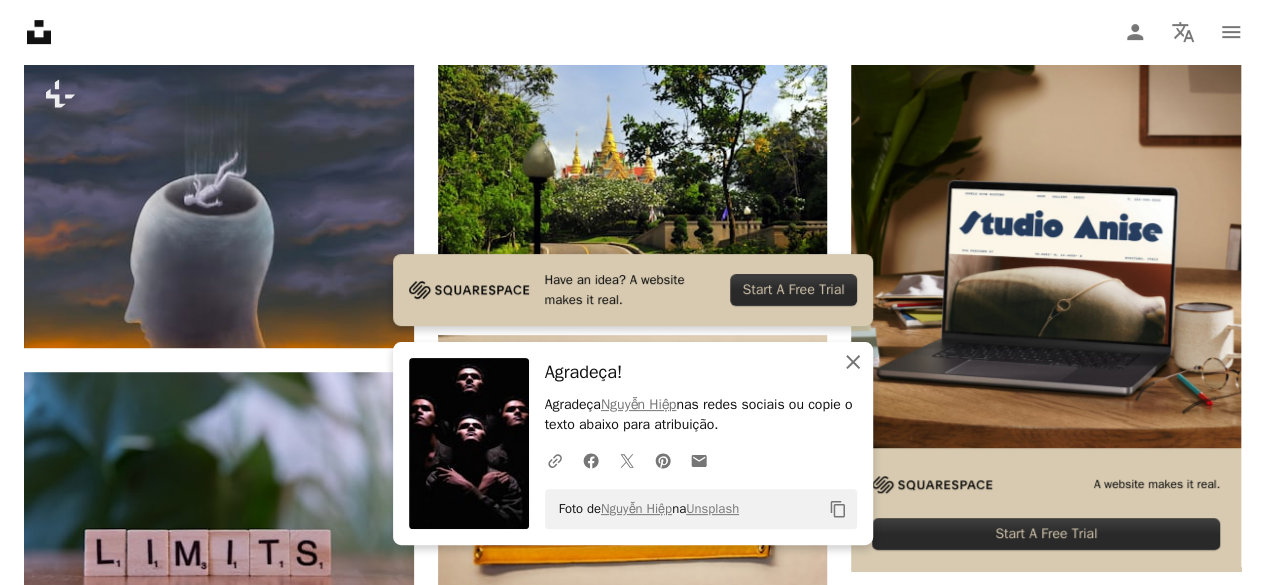 click on "An X shape" 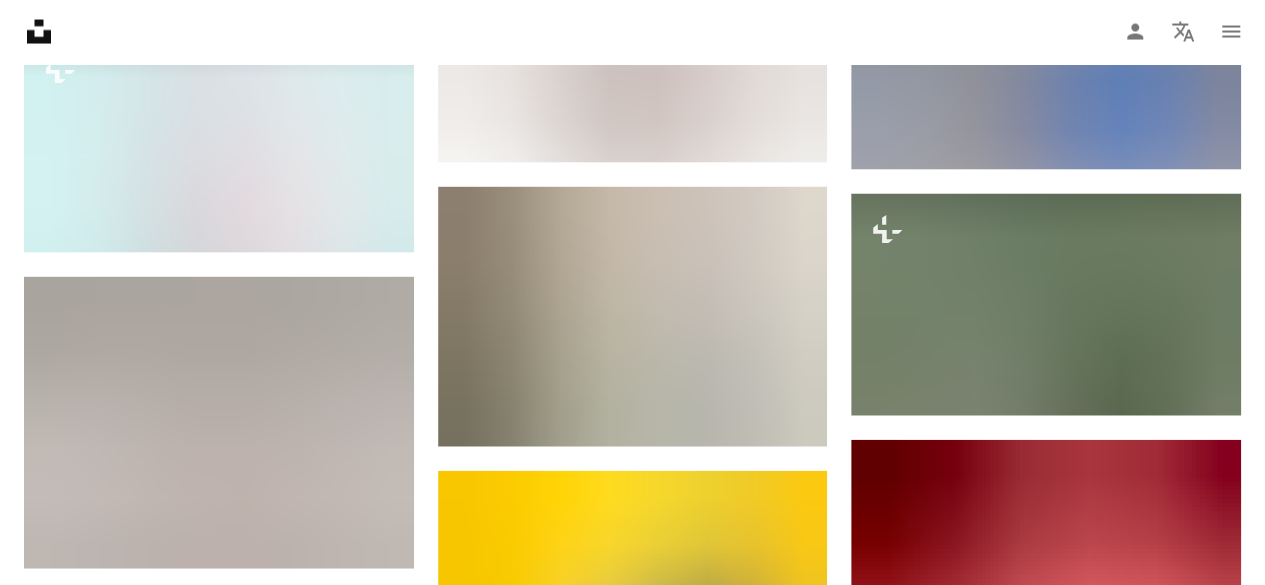 scroll, scrollTop: 2078, scrollLeft: 0, axis: vertical 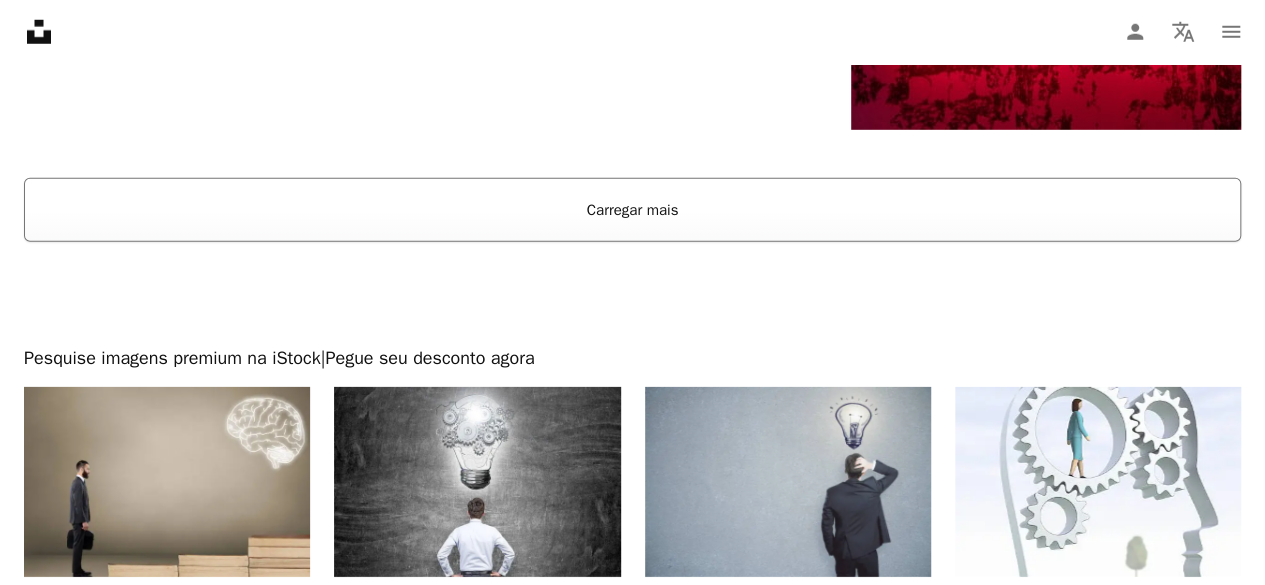 click on "Carregar mais" at bounding box center (632, 210) 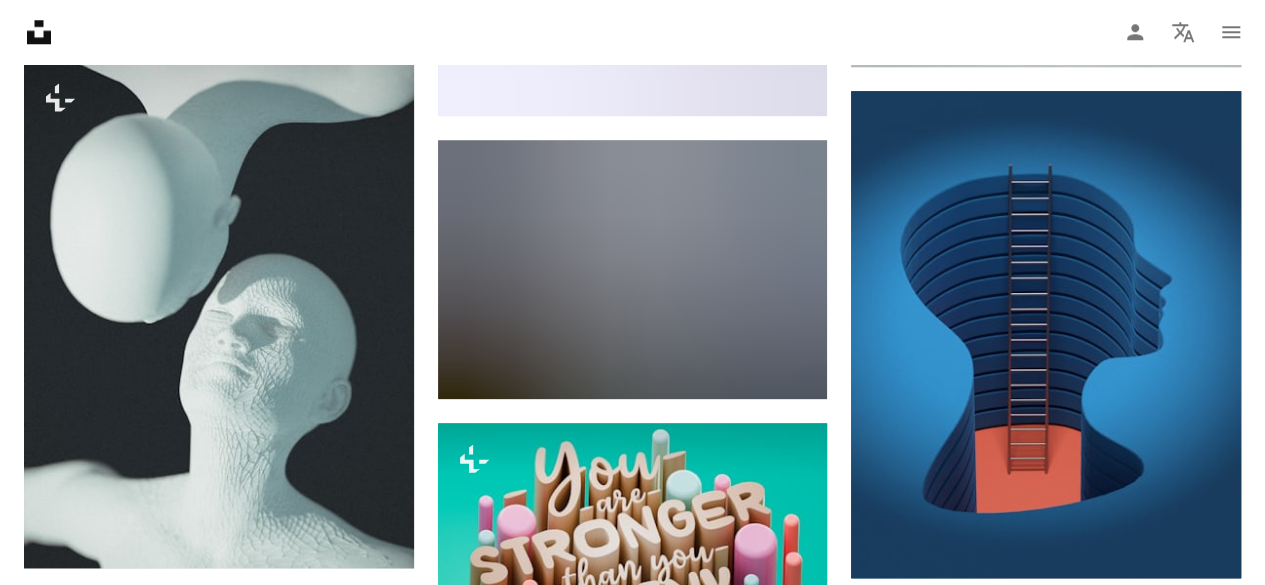 scroll, scrollTop: 6659, scrollLeft: 0, axis: vertical 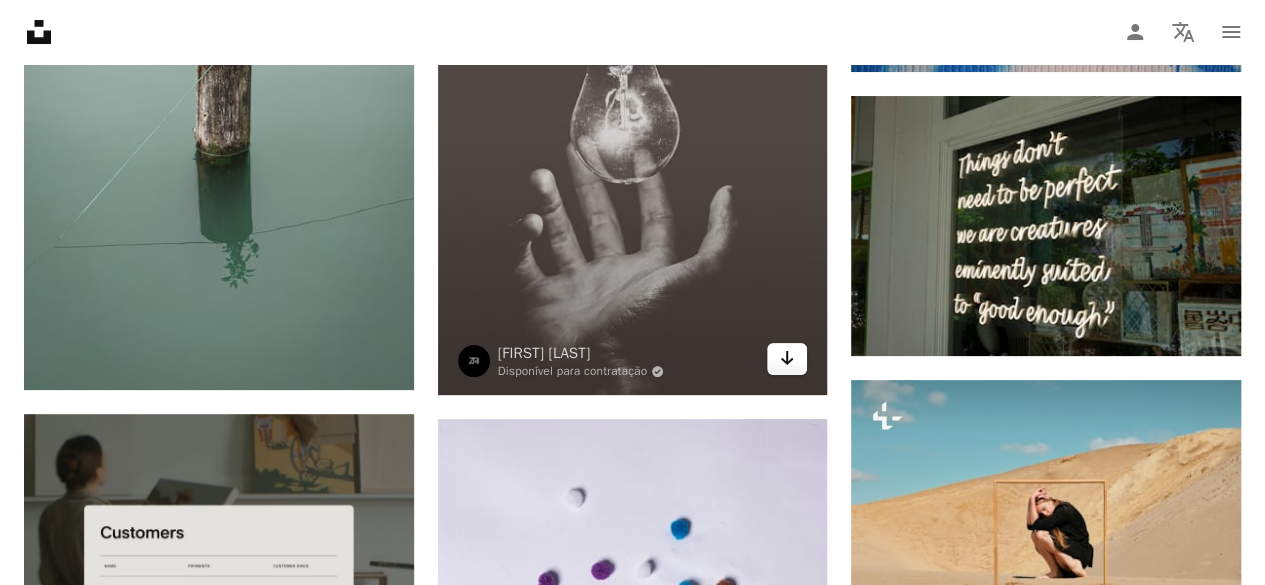 click 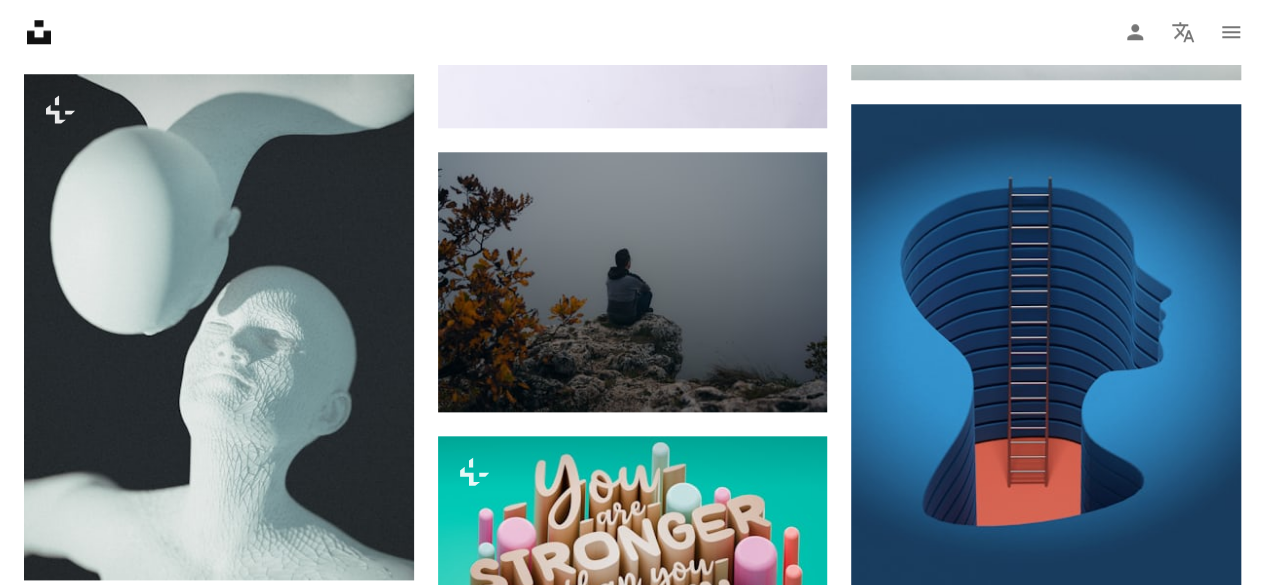 scroll, scrollTop: 4787, scrollLeft: 0, axis: vertical 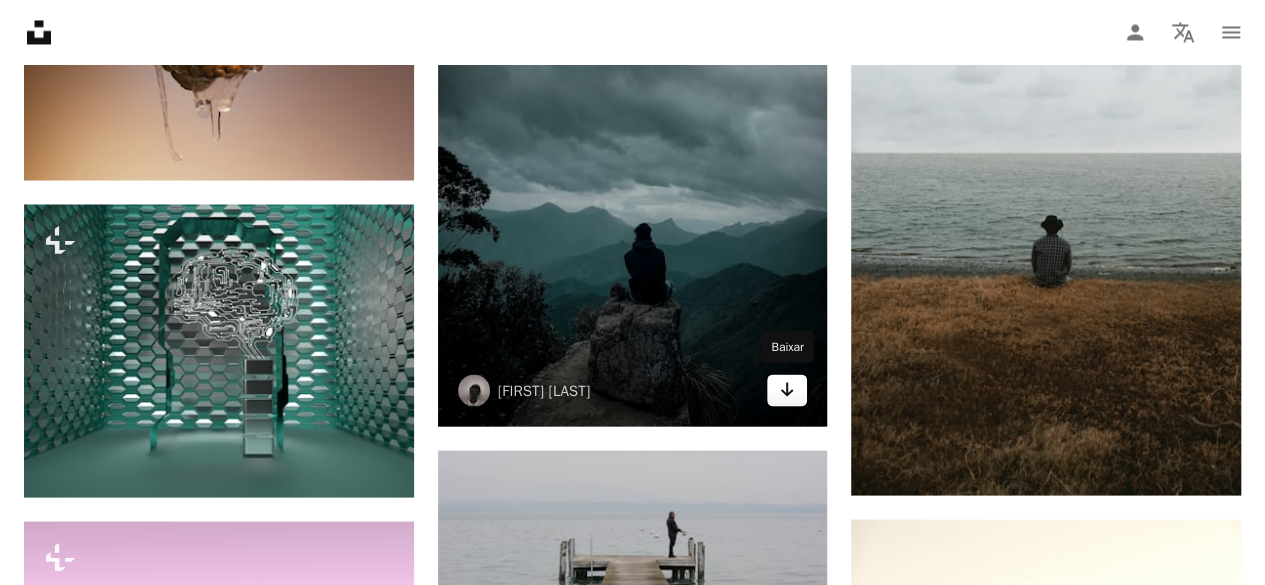 click on "Arrow pointing down" 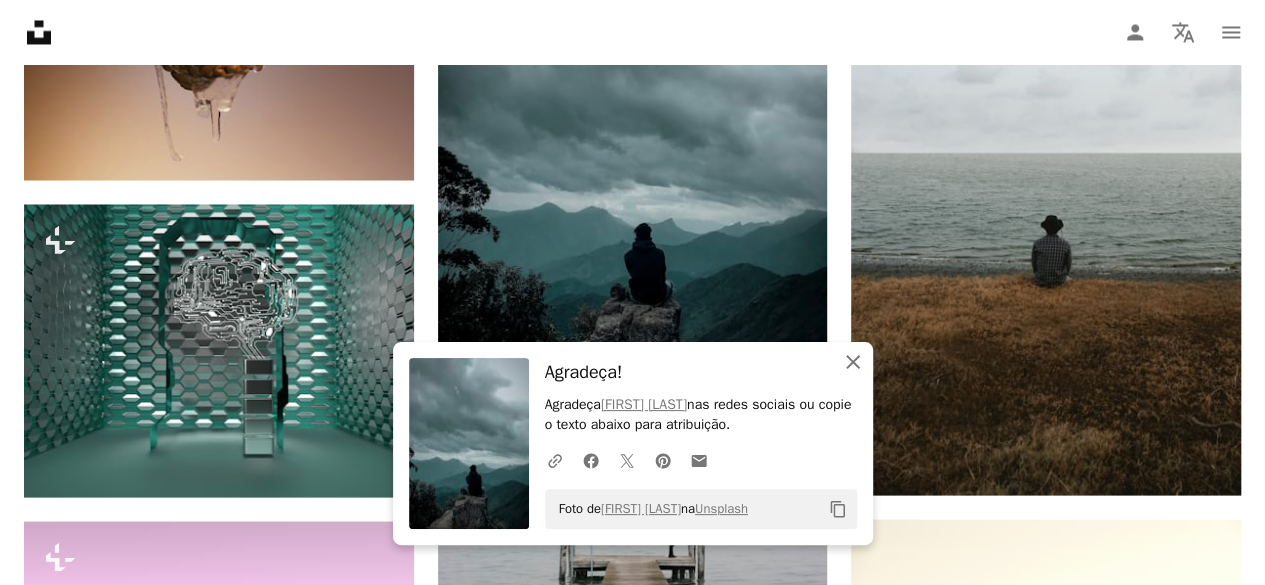 drag, startPoint x: 860, startPoint y: 363, endPoint x: 1270, endPoint y: 303, distance: 414.36697 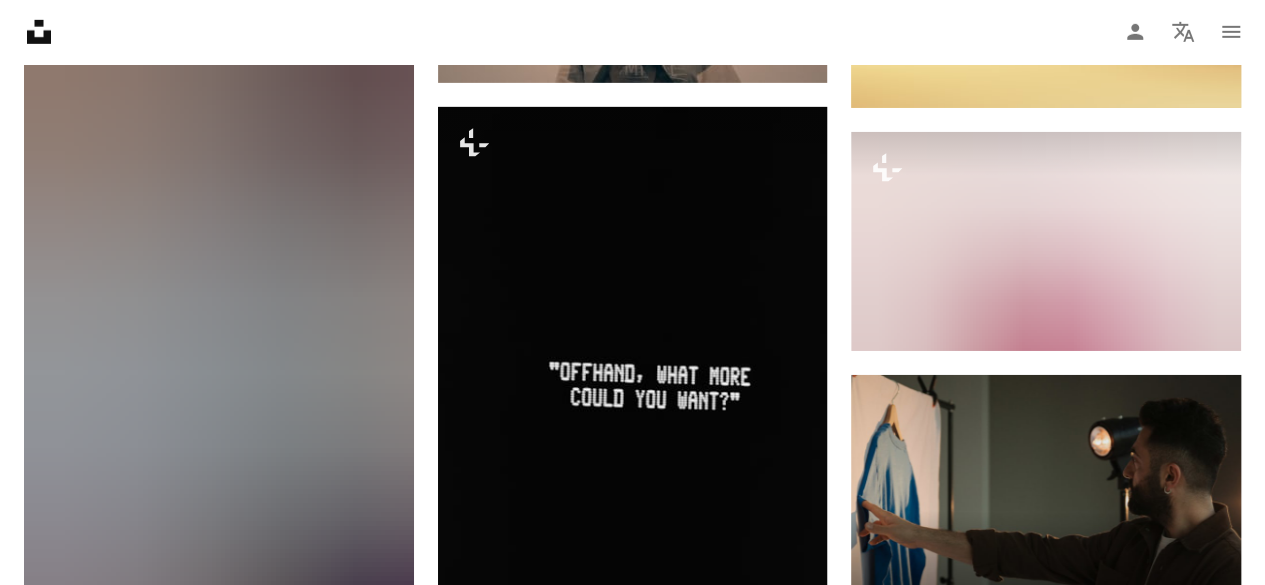 scroll, scrollTop: 7036, scrollLeft: 0, axis: vertical 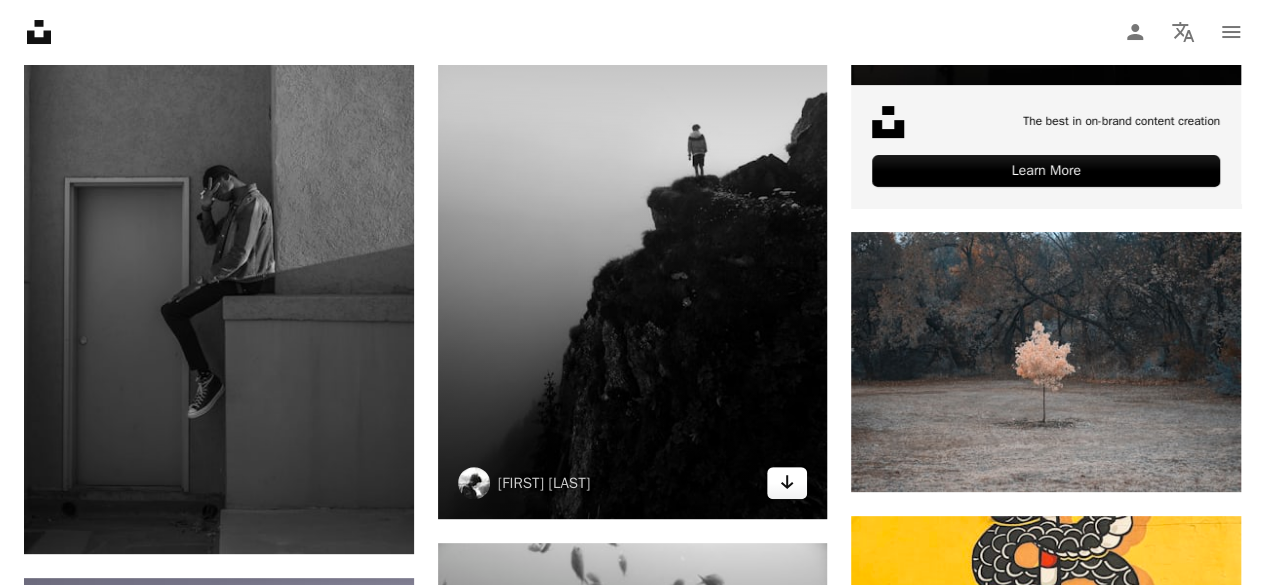 click on "Arrow pointing down" 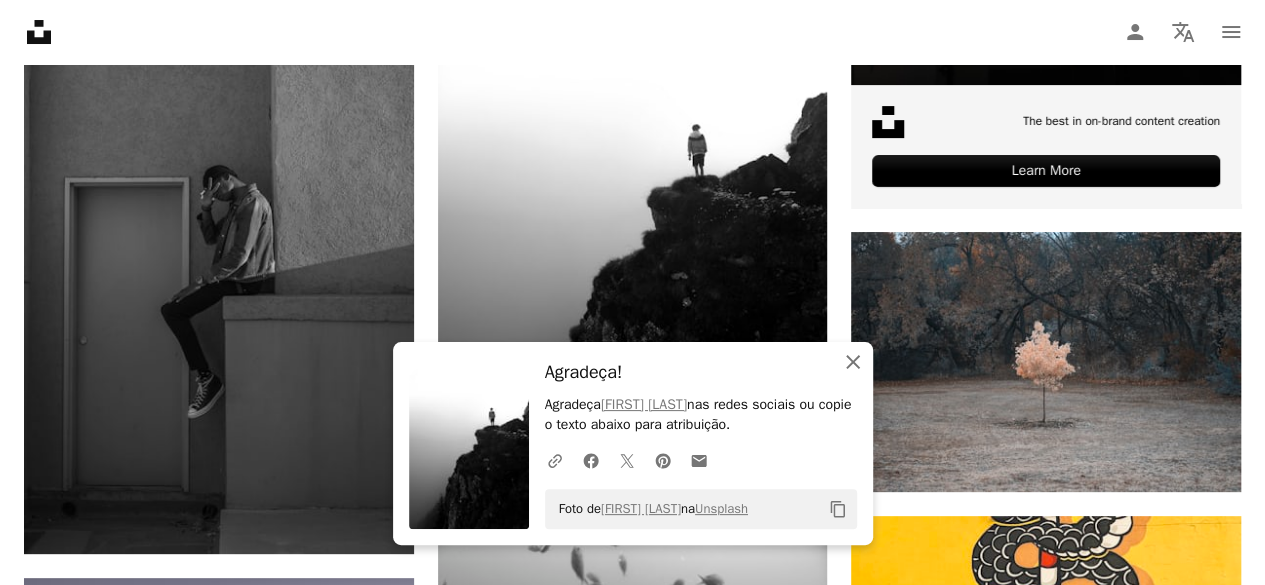 click on "An X shape" 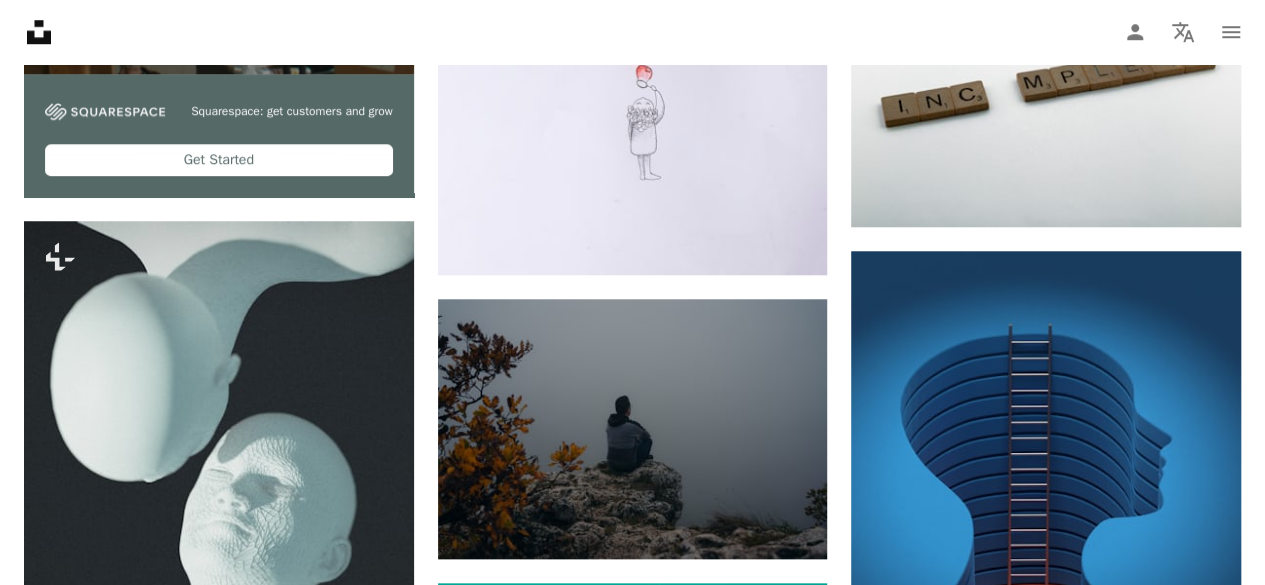 scroll, scrollTop: 4780, scrollLeft: 0, axis: vertical 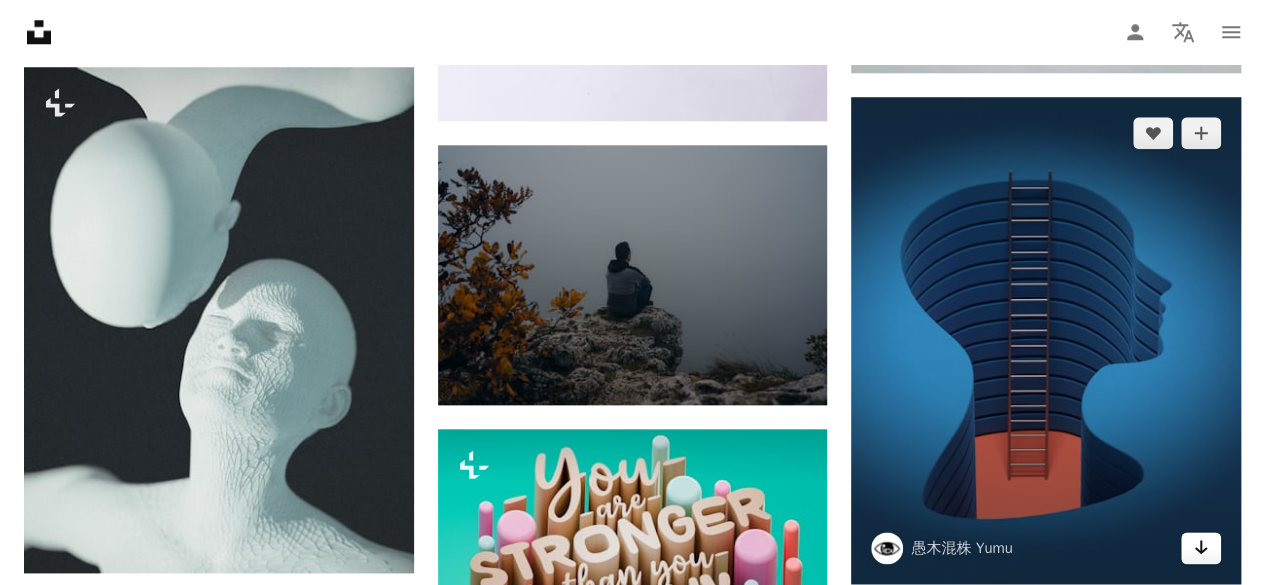 click on "Arrow pointing down" 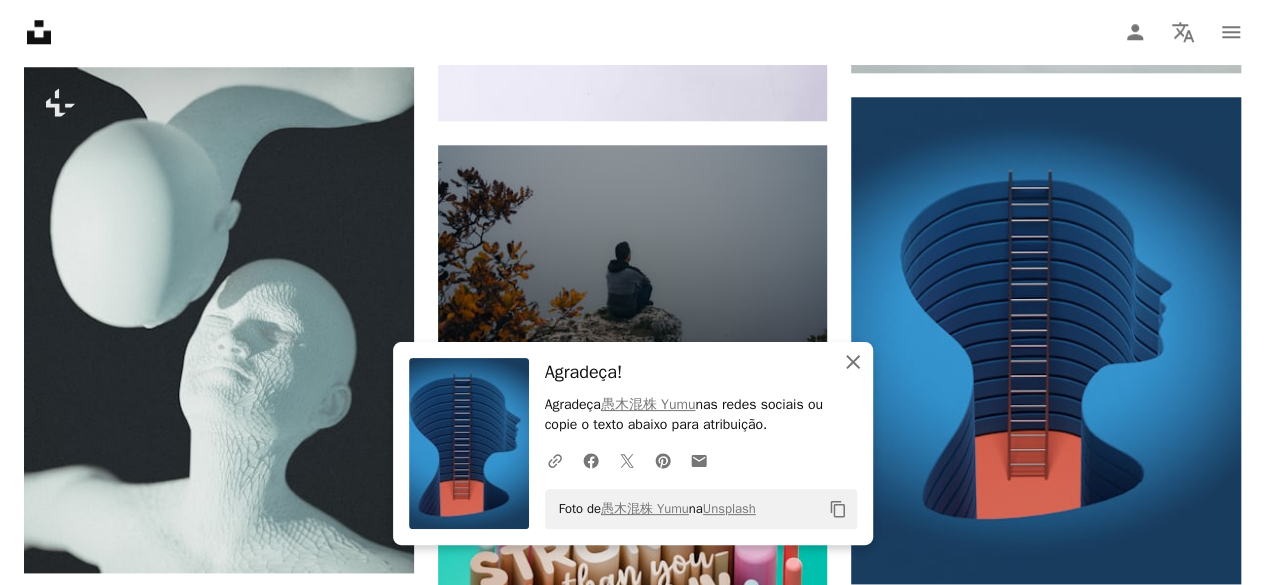 click on "An X shape" 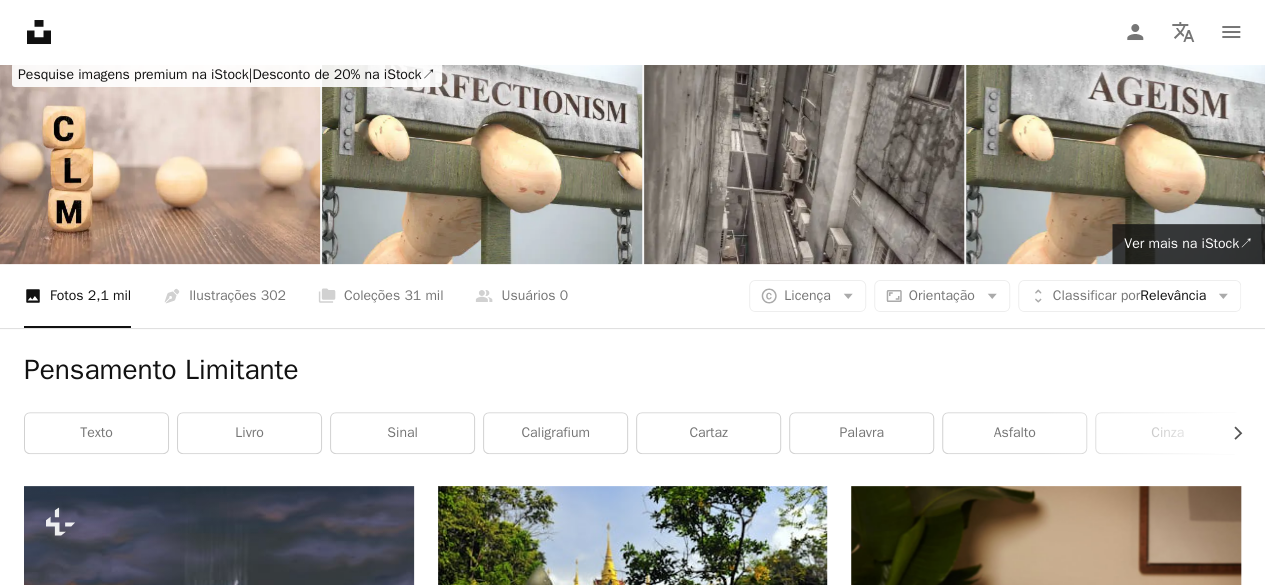 scroll, scrollTop: 0, scrollLeft: 0, axis: both 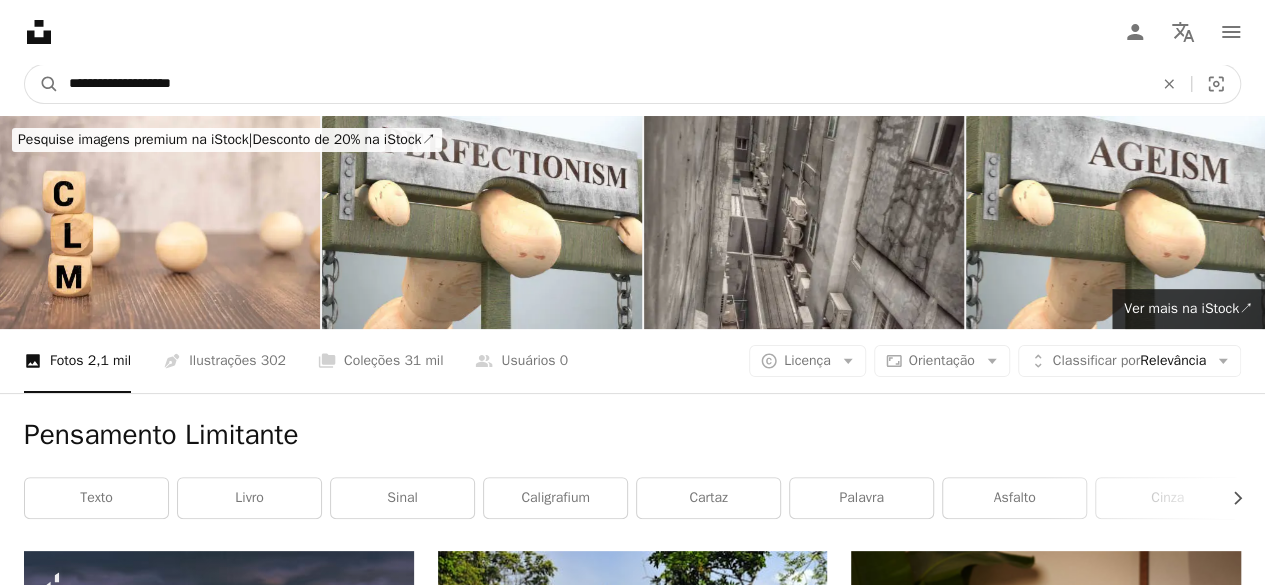 drag, startPoint x: 217, startPoint y: 85, endPoint x: 0, endPoint y: 75, distance: 217.23029 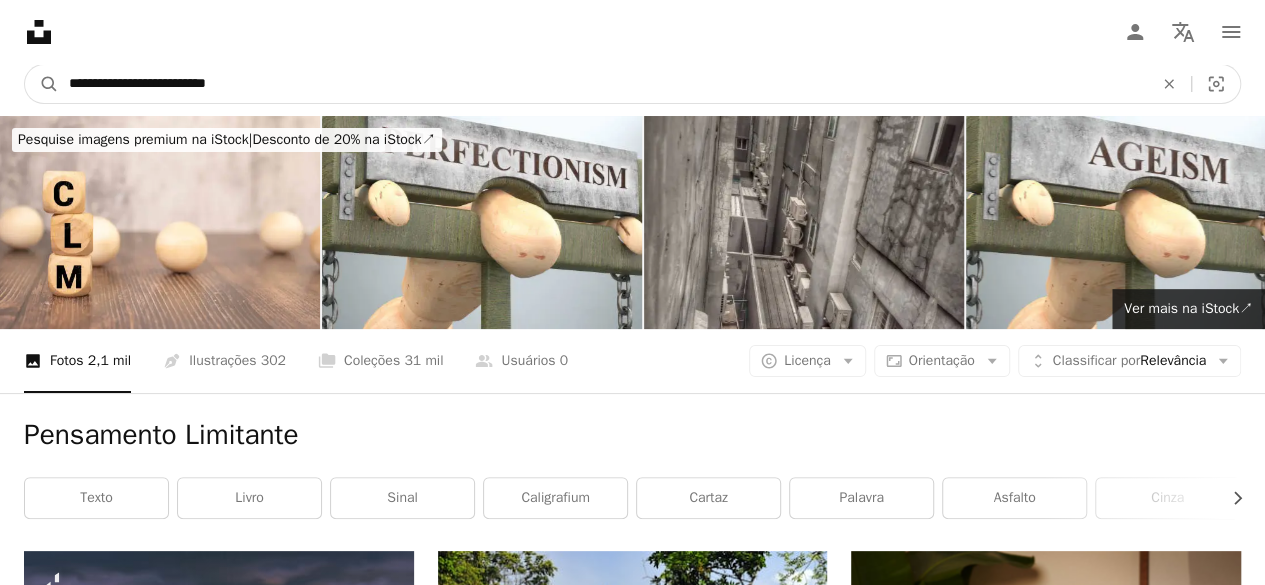 type on "**********" 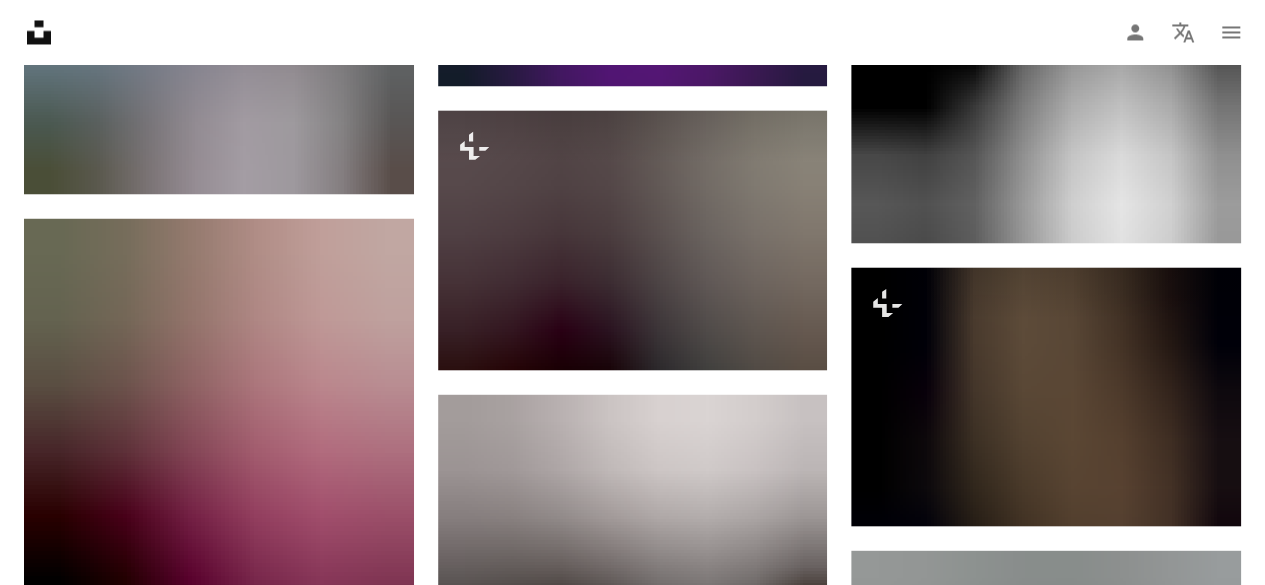 scroll, scrollTop: 1828, scrollLeft: 0, axis: vertical 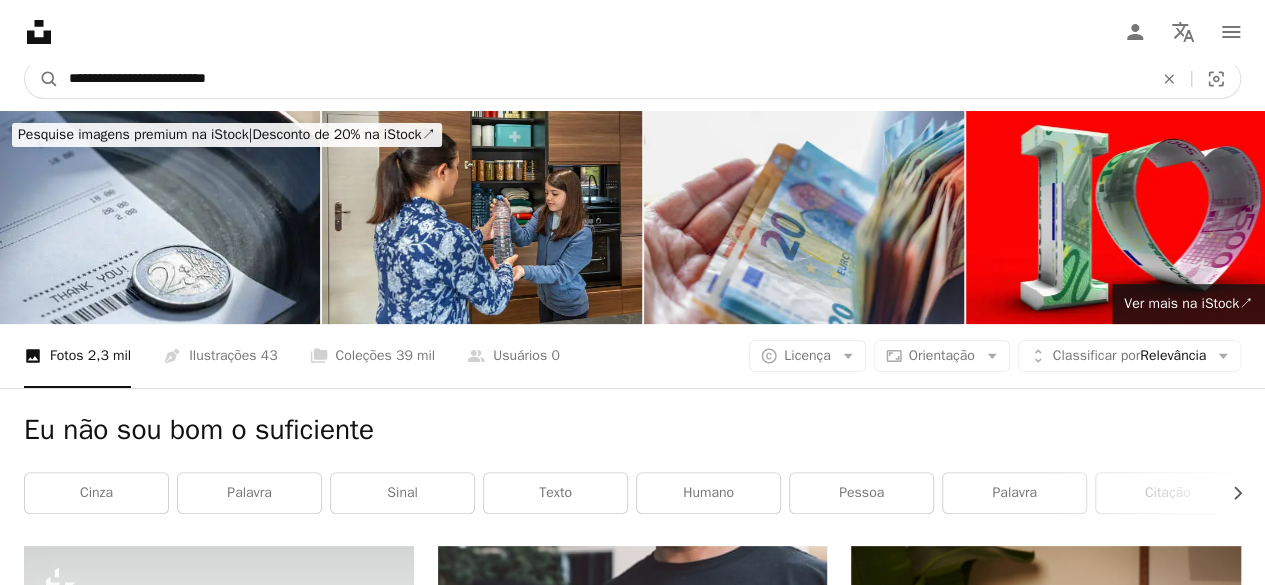 drag, startPoint x: 248, startPoint y: 75, endPoint x: 0, endPoint y: 91, distance: 248.5156 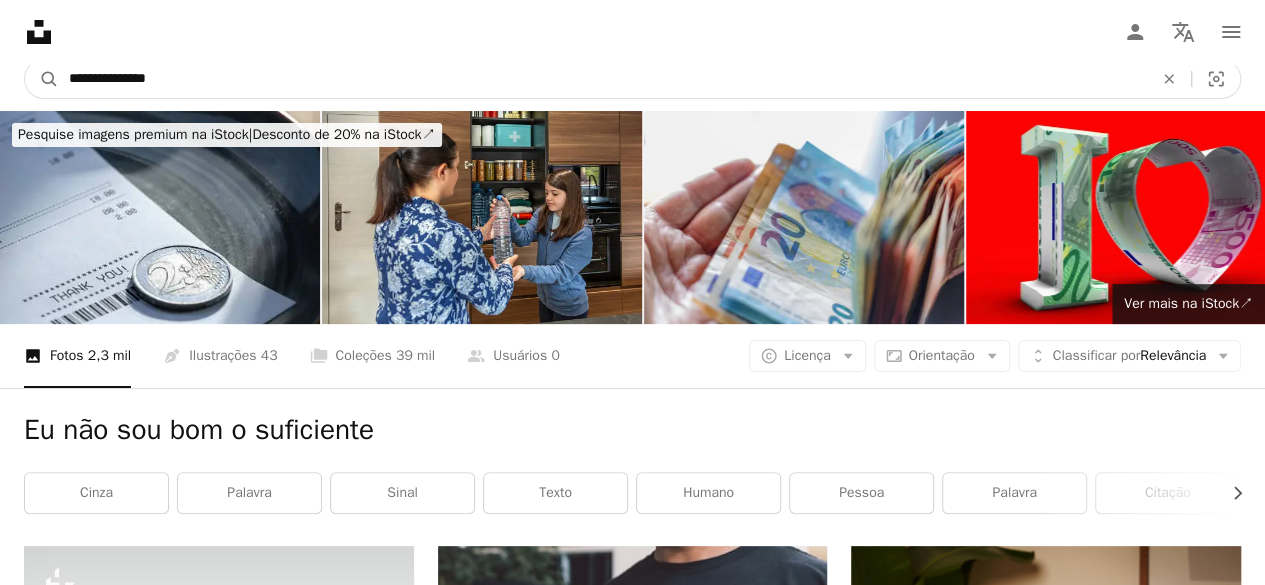 type on "**********" 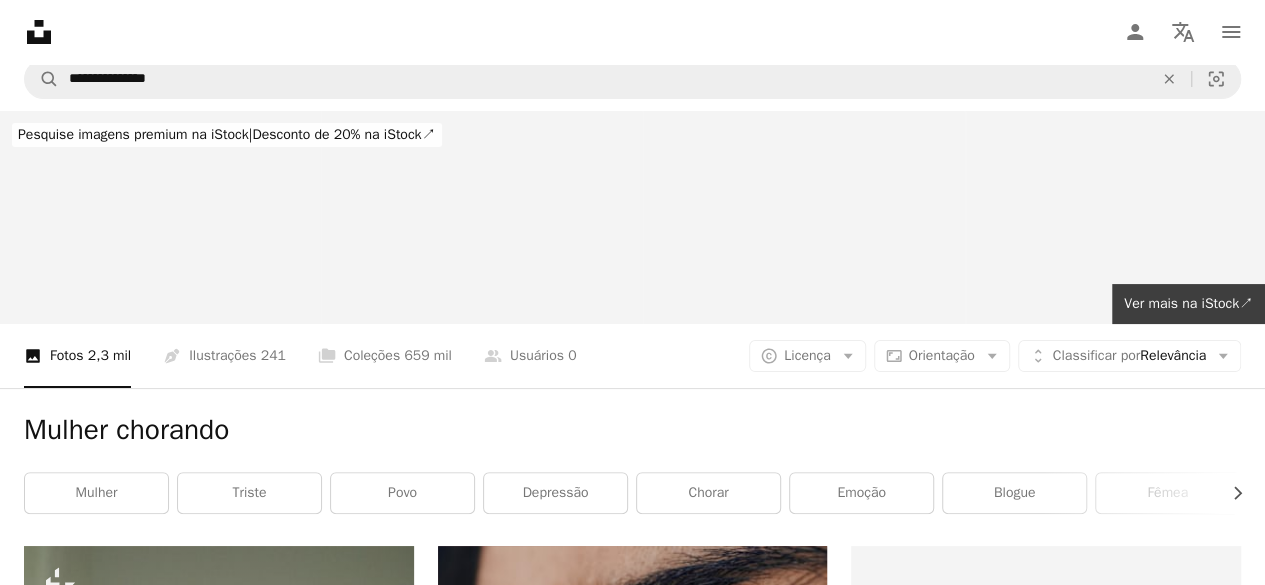 scroll, scrollTop: 0, scrollLeft: 0, axis: both 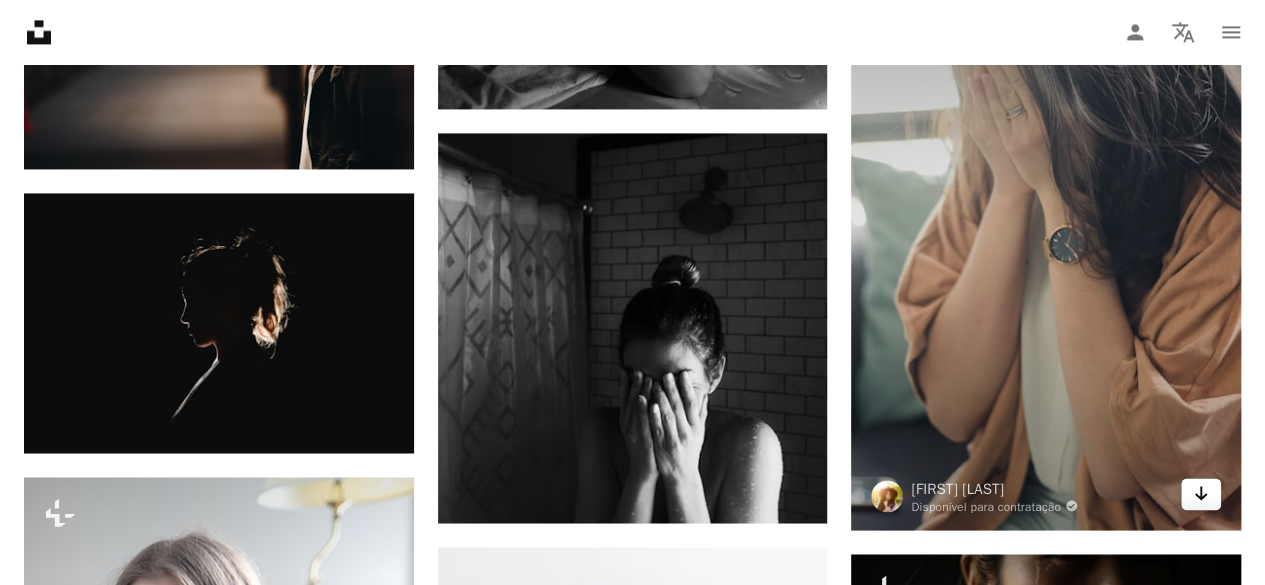 click on "Arrow pointing down" 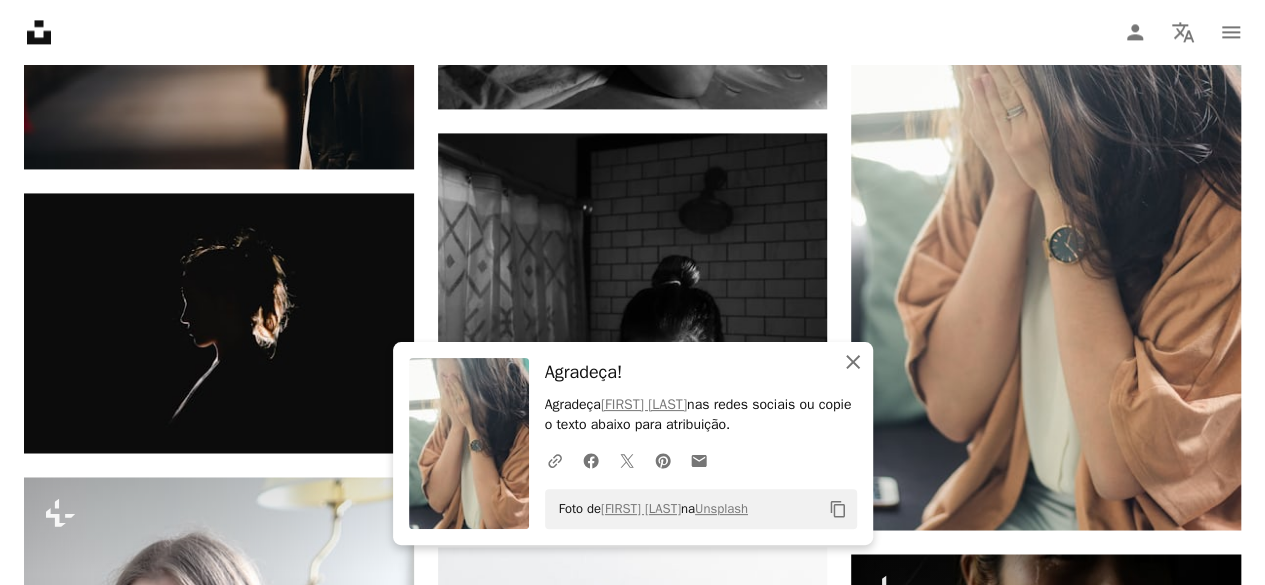 click on "An X shape" 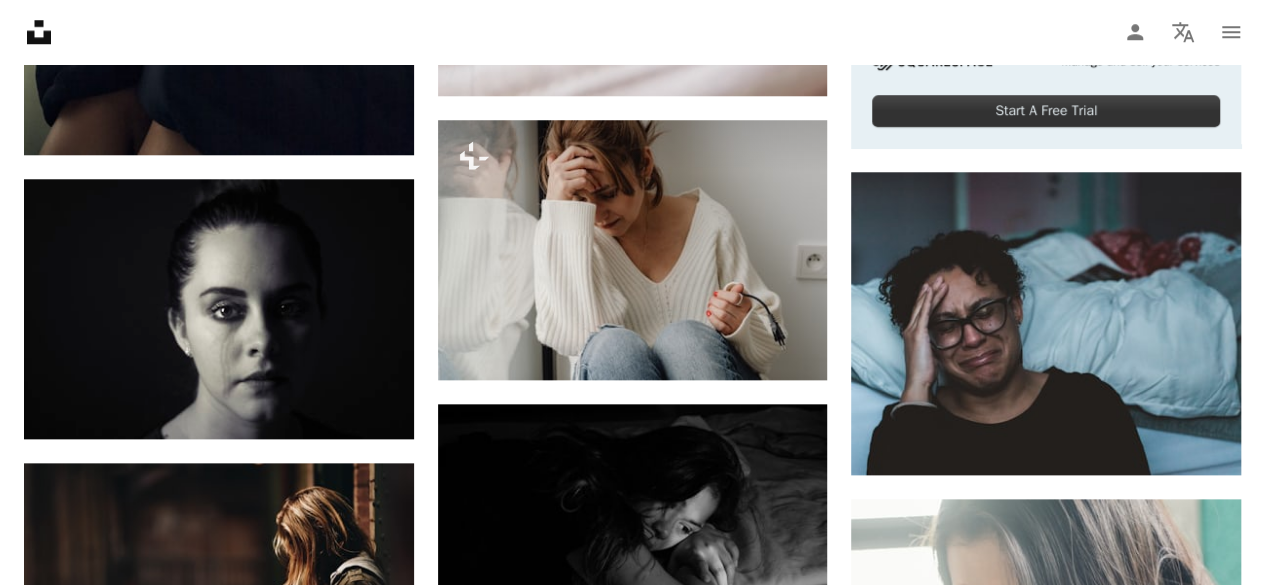 scroll, scrollTop: 0, scrollLeft: 0, axis: both 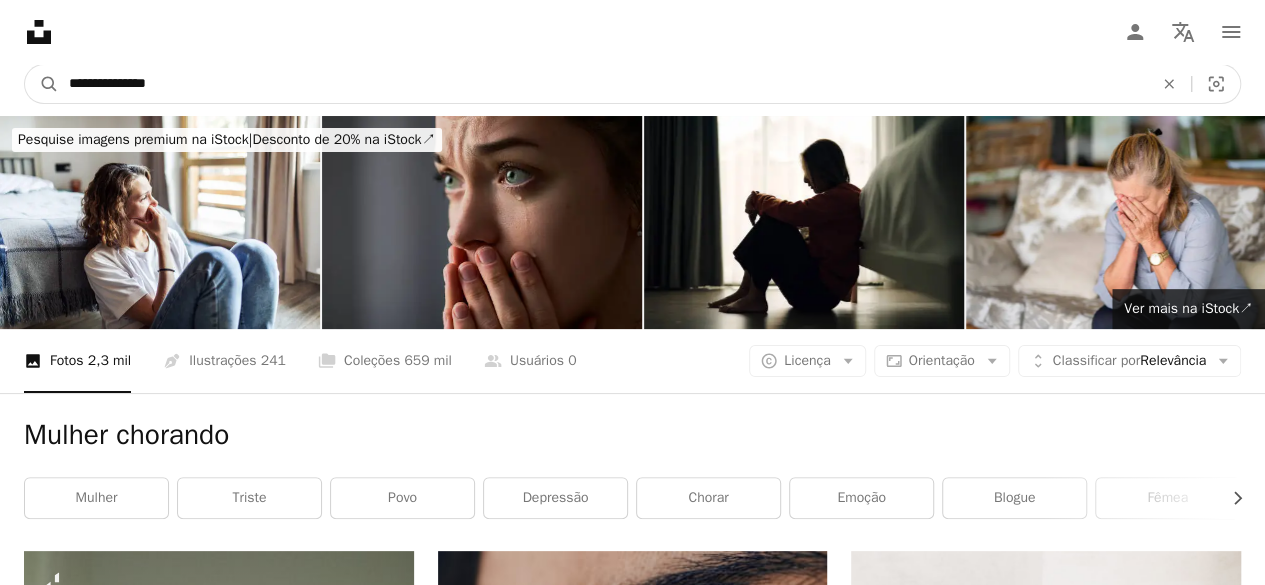 drag, startPoint x: 189, startPoint y: 81, endPoint x: 0, endPoint y: 70, distance: 189.31984 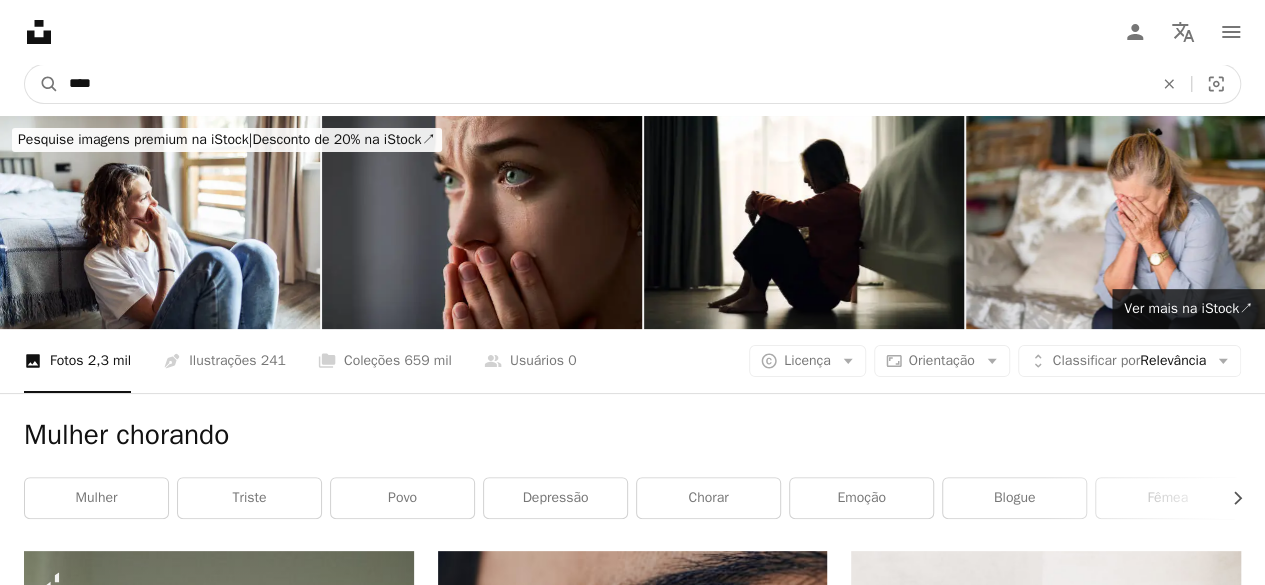 type on "*****" 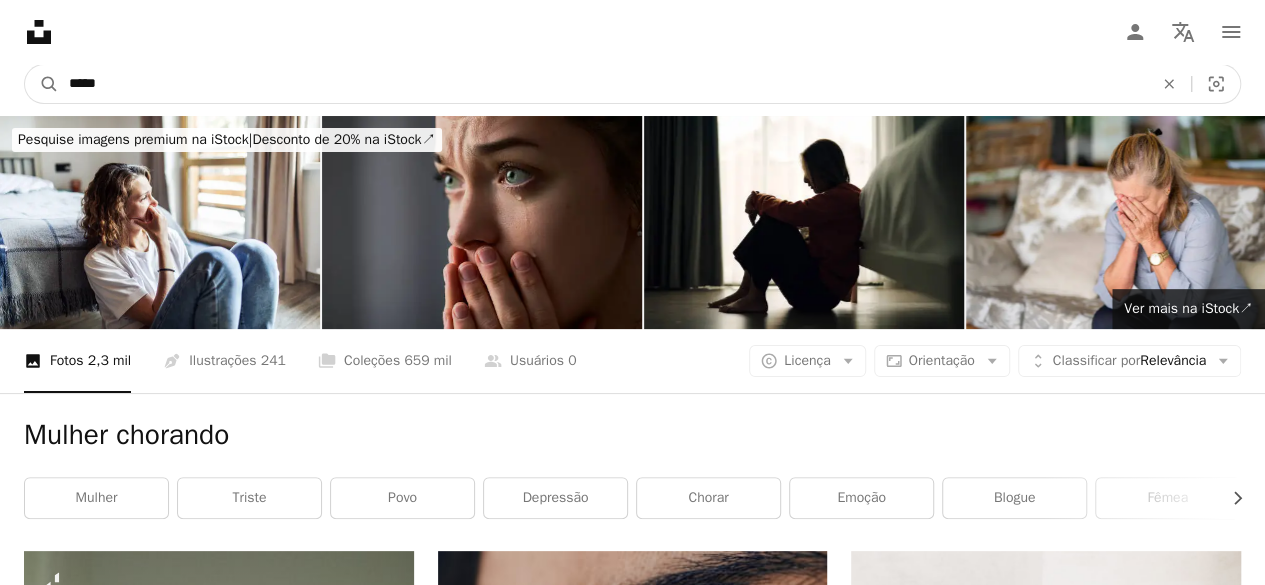 click on "A magnifying glass" at bounding box center [42, 84] 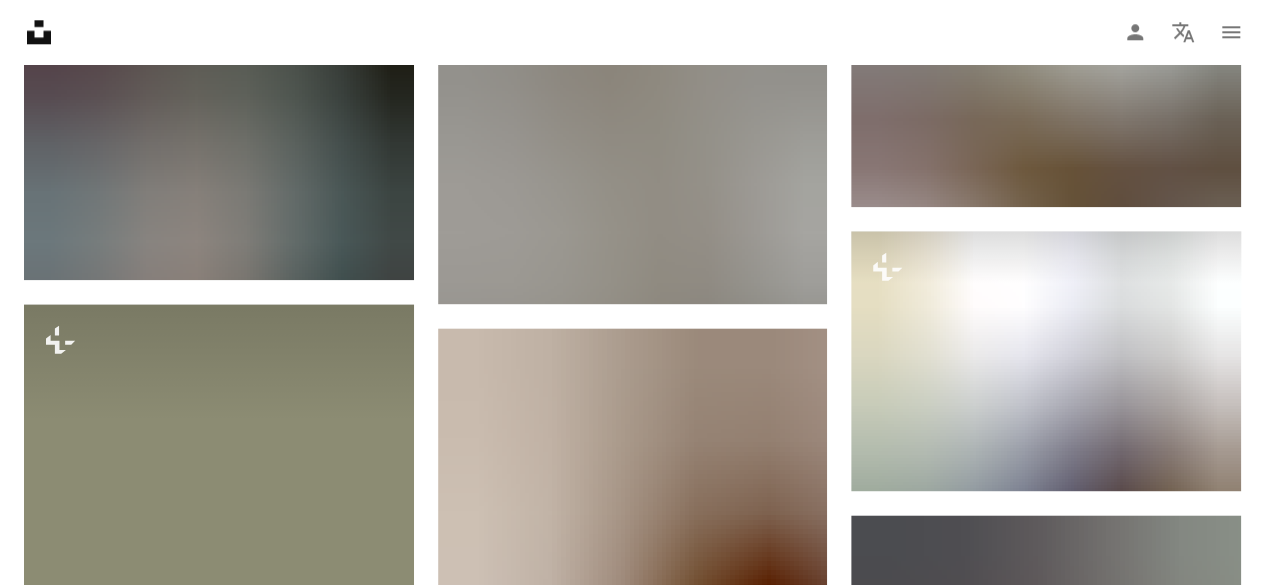 scroll, scrollTop: 1146, scrollLeft: 0, axis: vertical 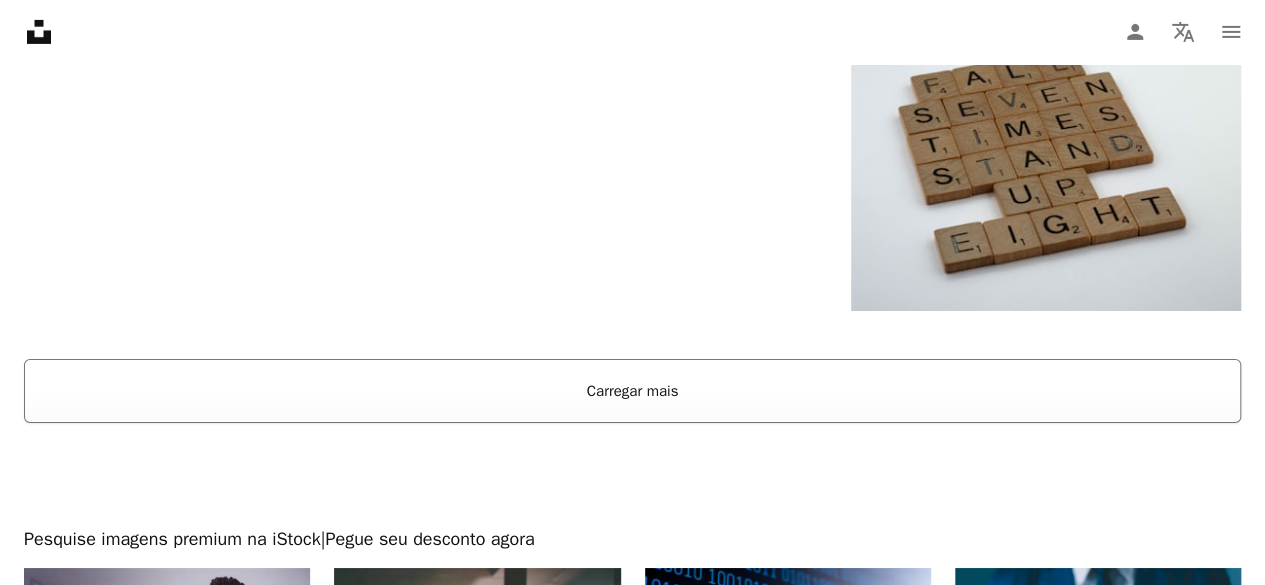 click on "Carregar mais" at bounding box center [632, 391] 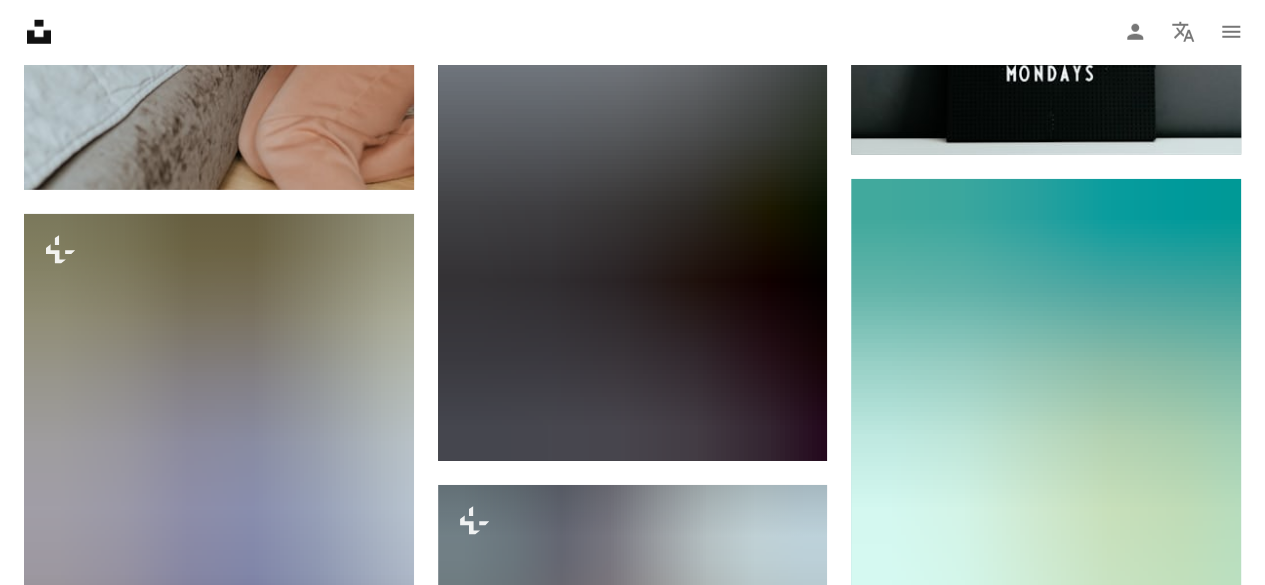 scroll, scrollTop: 7220, scrollLeft: 0, axis: vertical 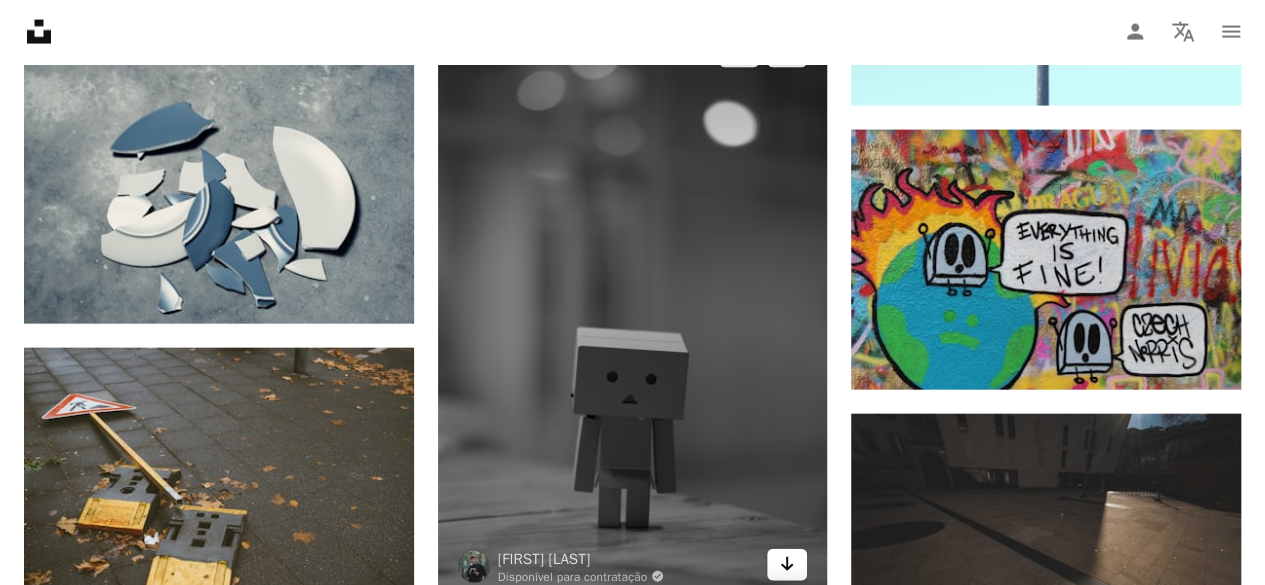 click on "Arrow pointing down" at bounding box center [787, 565] 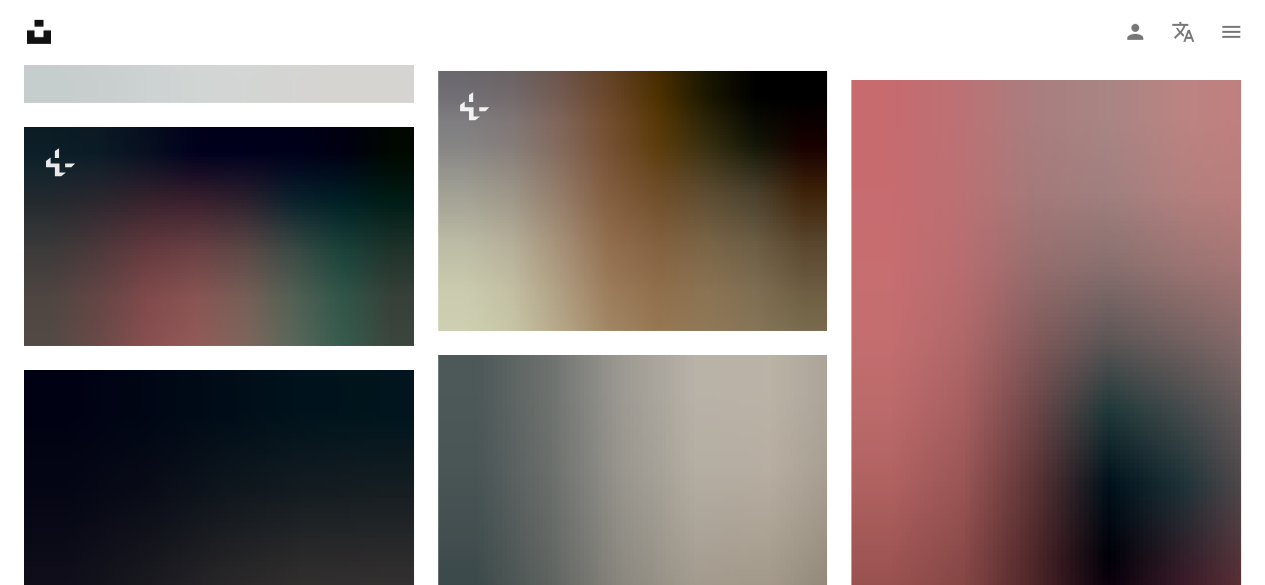 scroll, scrollTop: 10933, scrollLeft: 0, axis: vertical 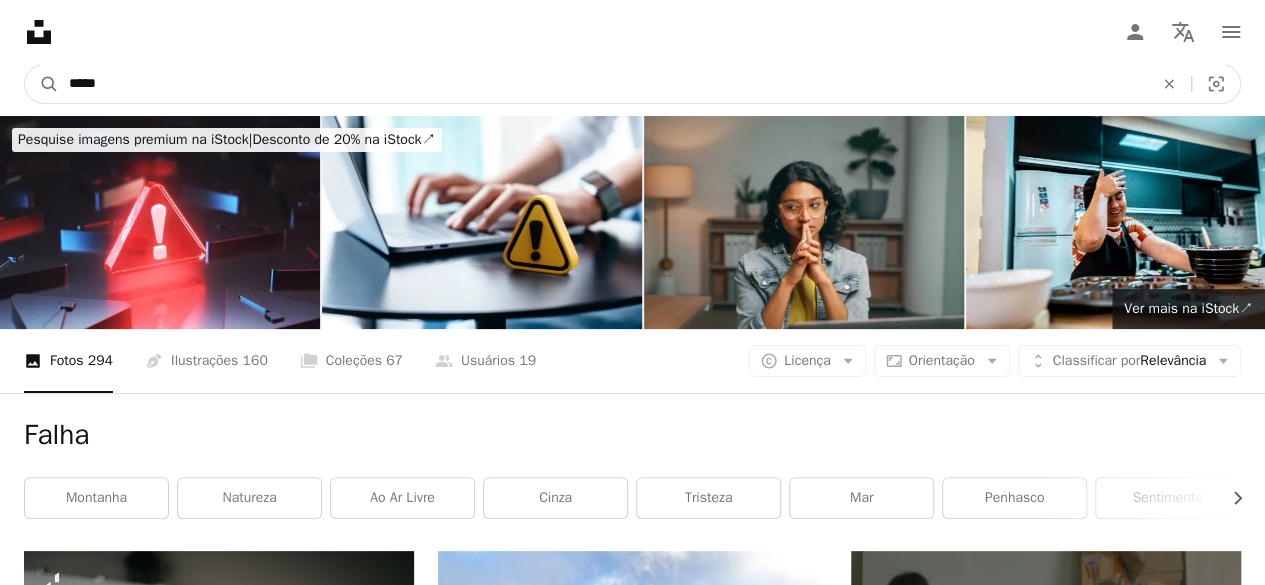 click on "*****" at bounding box center (603, 84) 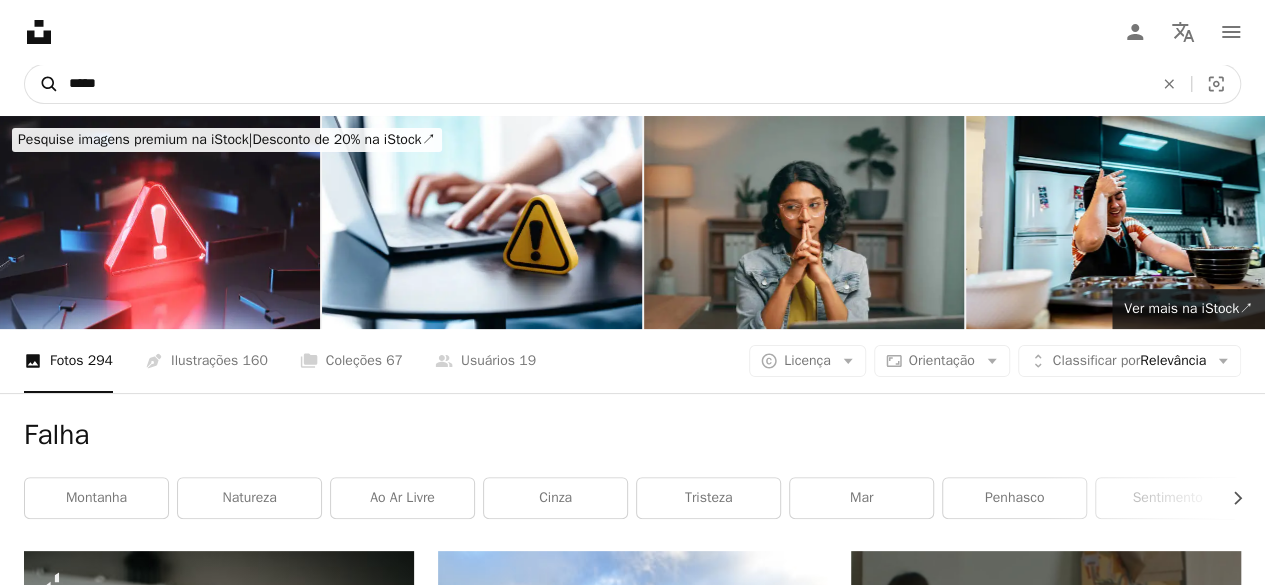 drag, startPoint x: 124, startPoint y: 93, endPoint x: 33, endPoint y: 91, distance: 91.02197 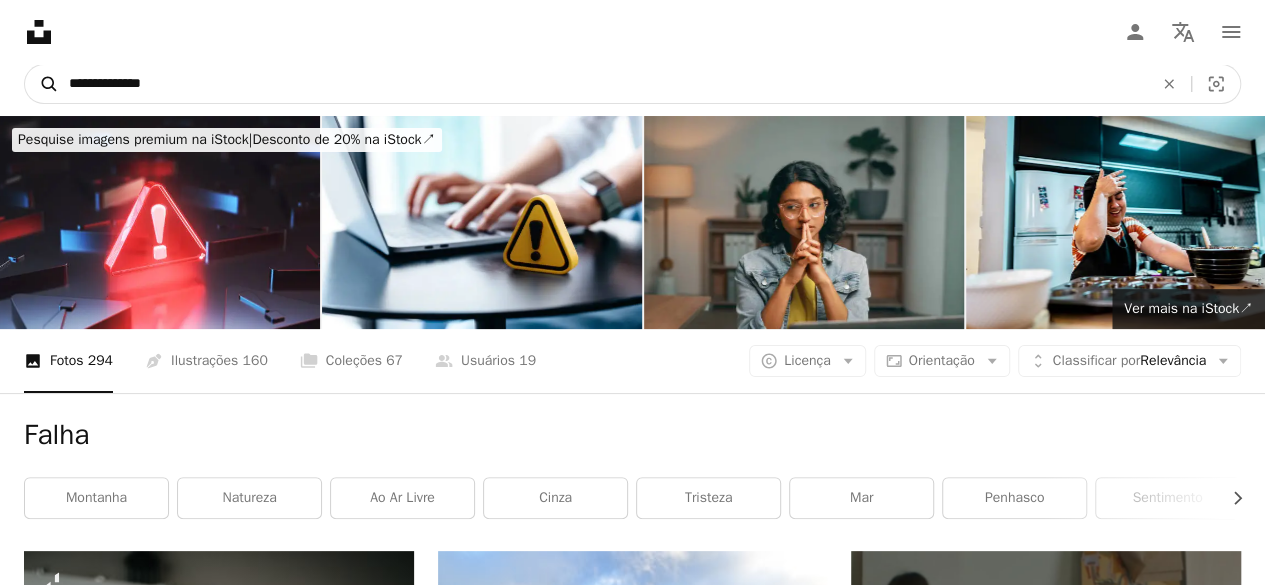 type on "**********" 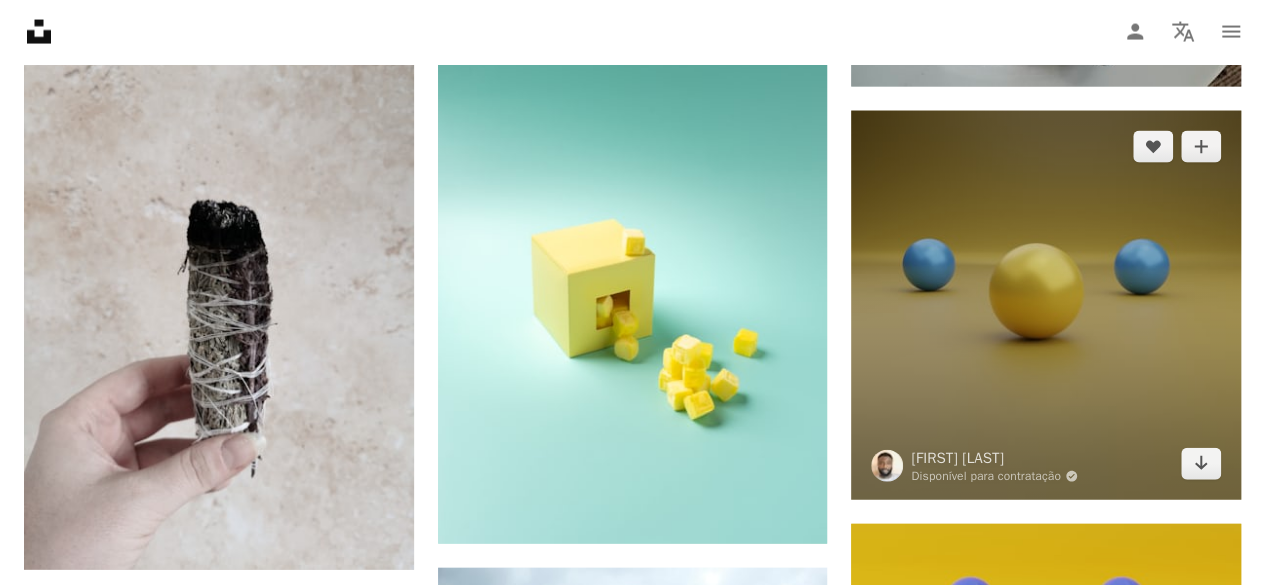 scroll, scrollTop: 2158, scrollLeft: 0, axis: vertical 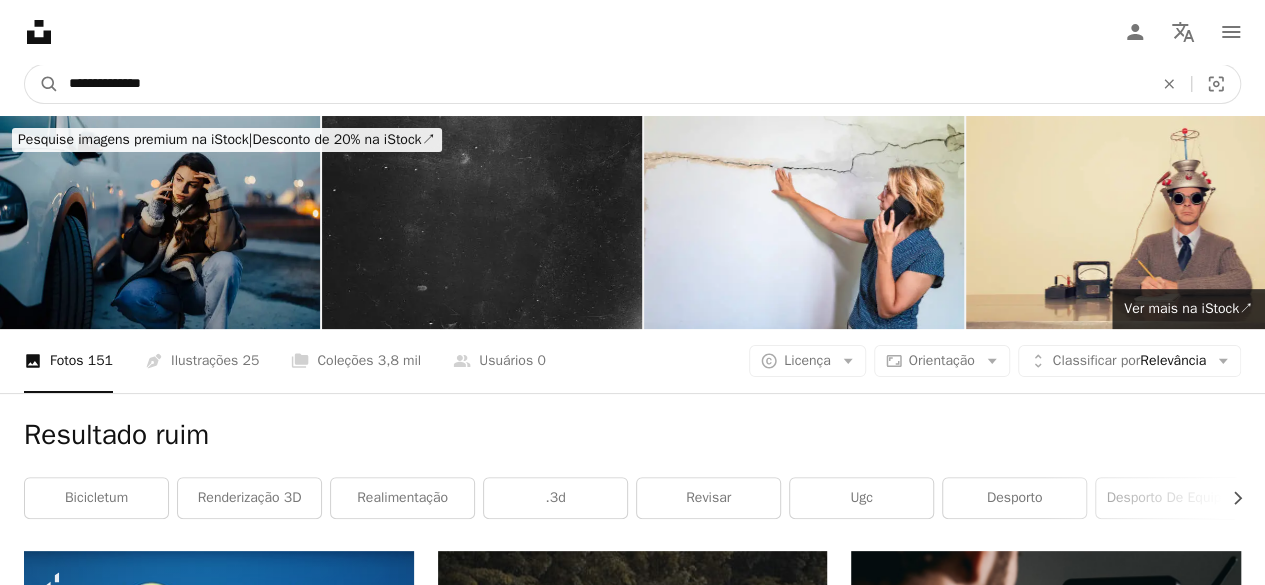 drag, startPoint x: 174, startPoint y: 94, endPoint x: 10, endPoint y: 83, distance: 164.36848 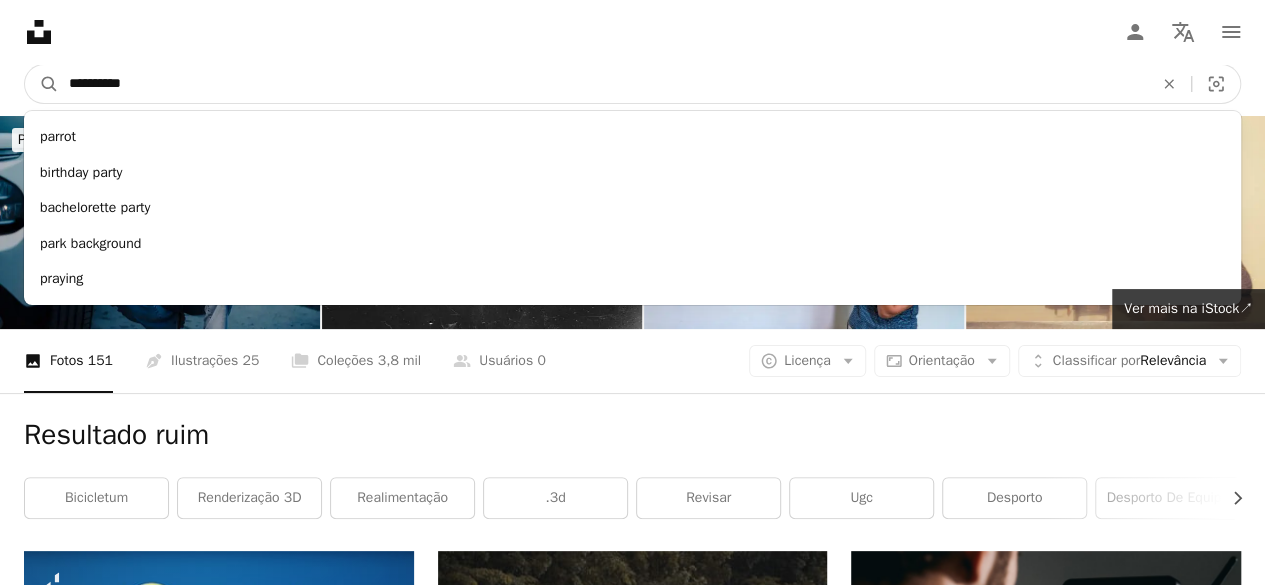 type on "**********" 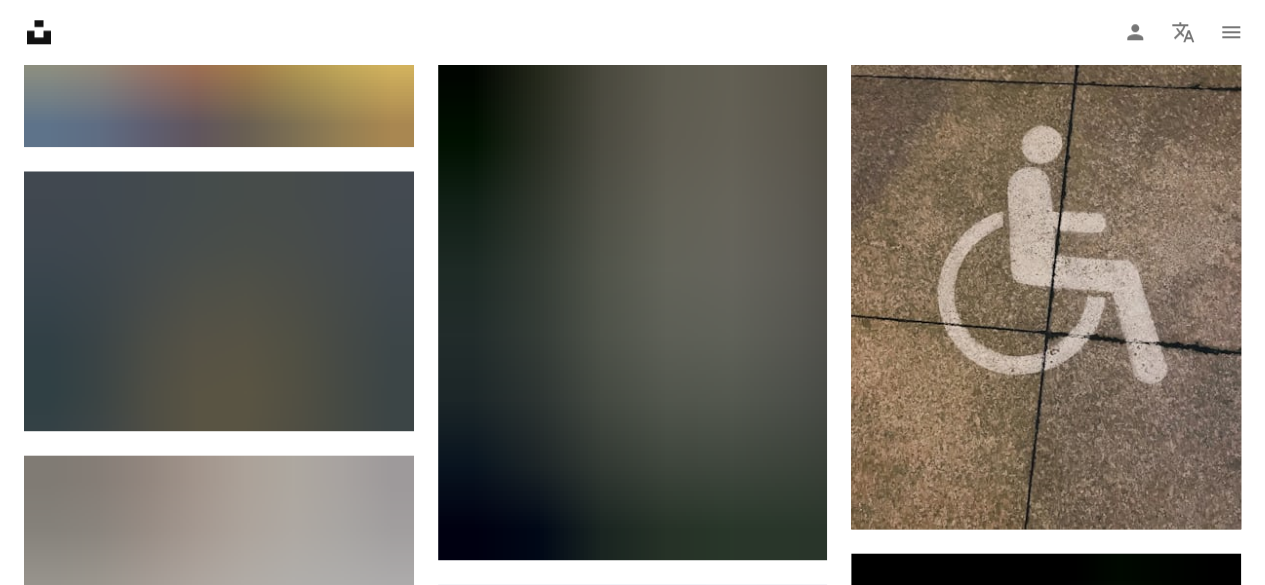scroll, scrollTop: 0, scrollLeft: 0, axis: both 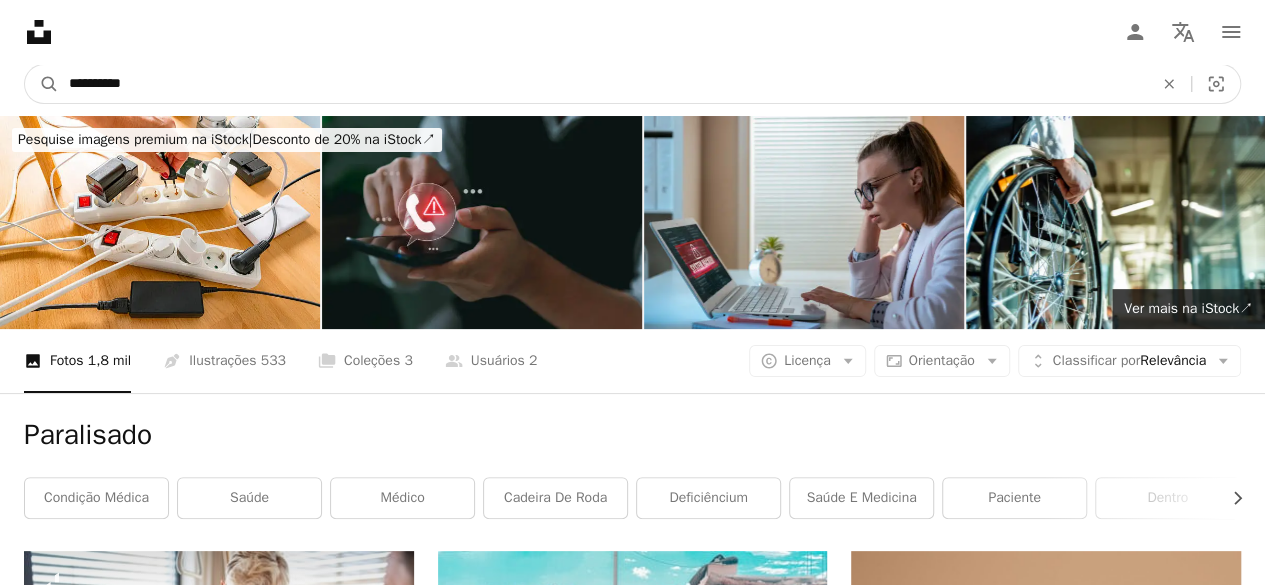 drag, startPoint x: 202, startPoint y: 91, endPoint x: 32, endPoint y: 63, distance: 172.29045 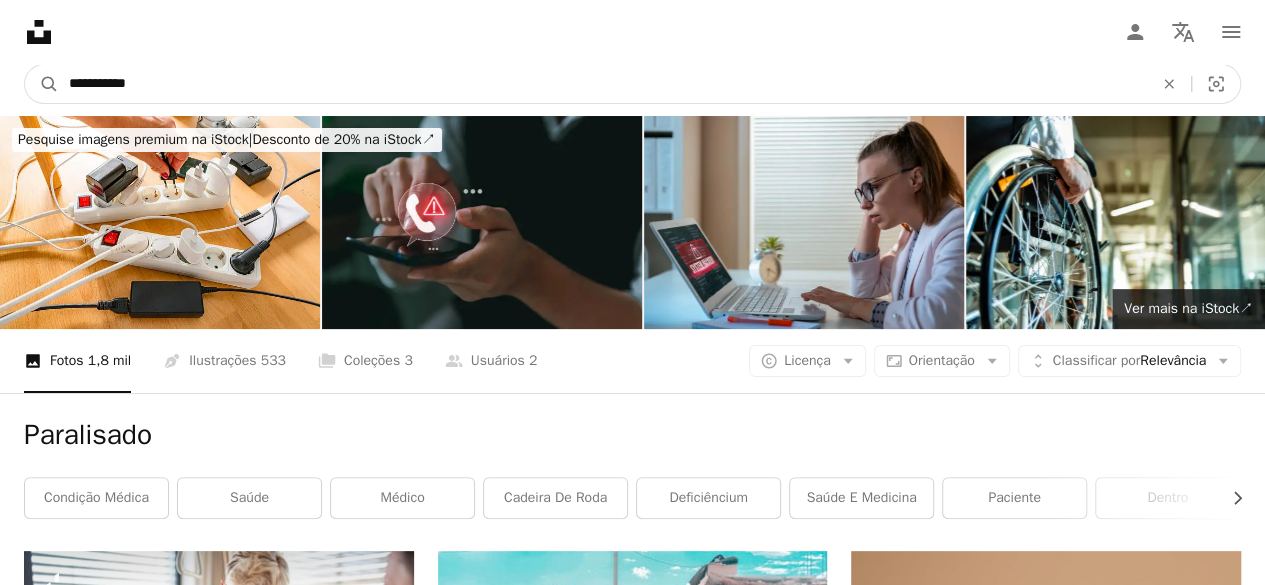 type on "**********" 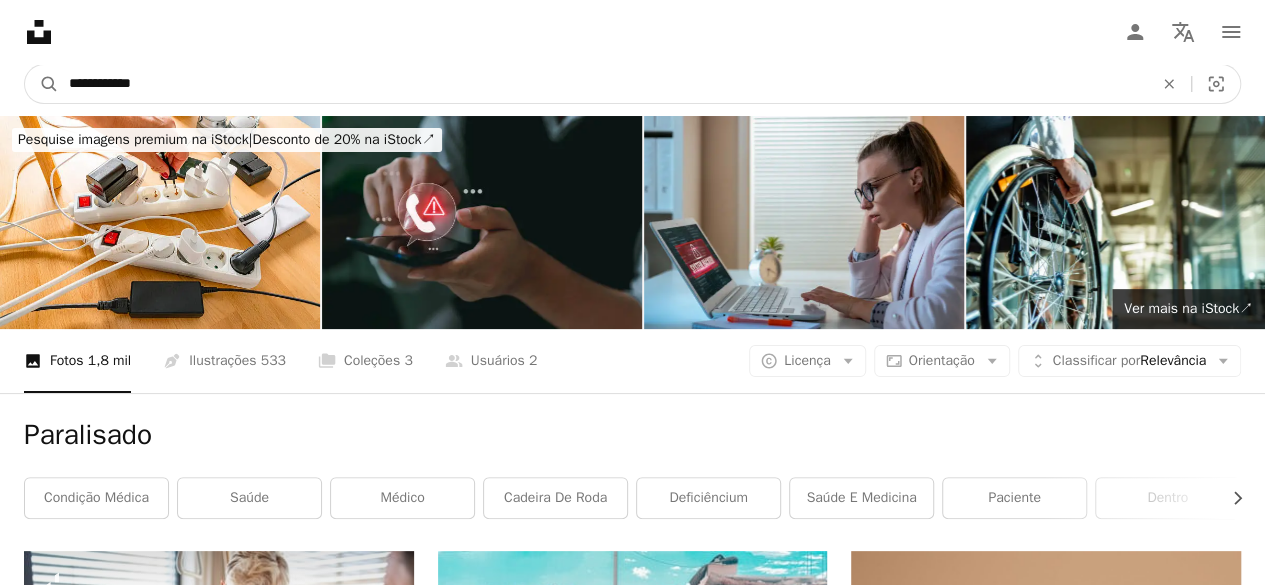 click on "A magnifying glass" at bounding box center (42, 84) 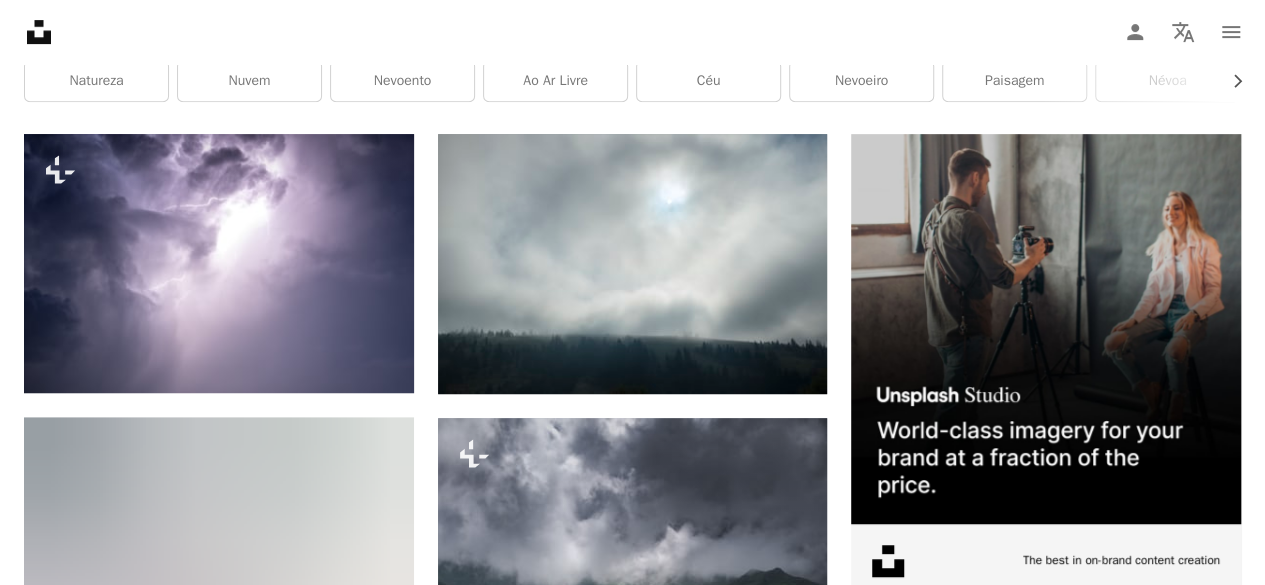 scroll, scrollTop: 439, scrollLeft: 0, axis: vertical 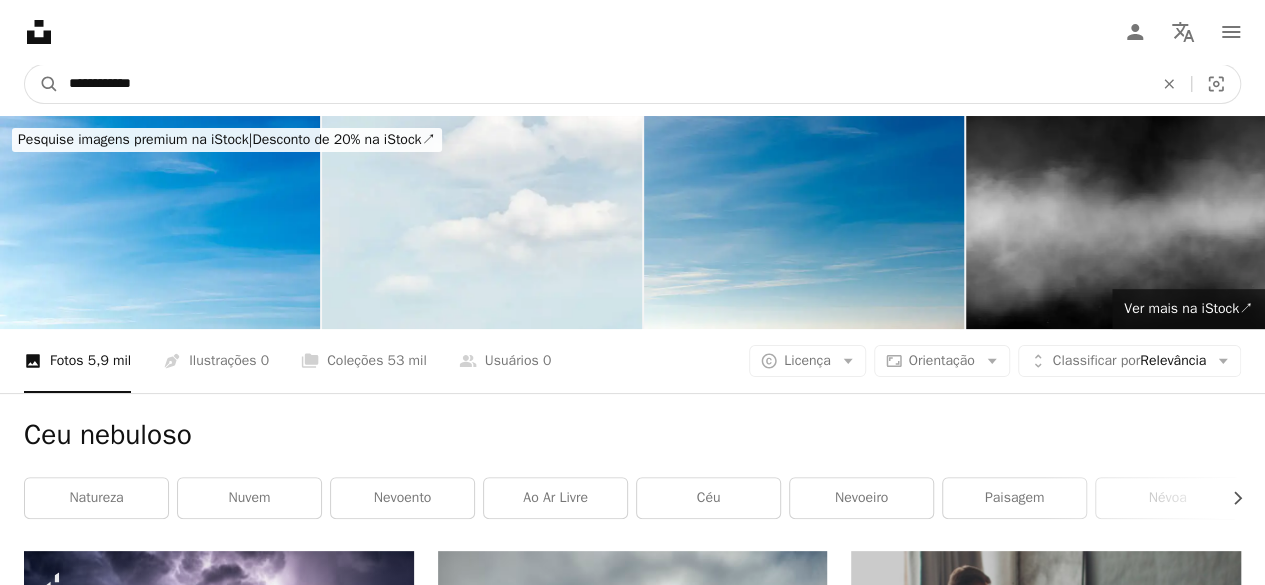 drag, startPoint x: 159, startPoint y: 83, endPoint x: 0, endPoint y: 81, distance: 159.01257 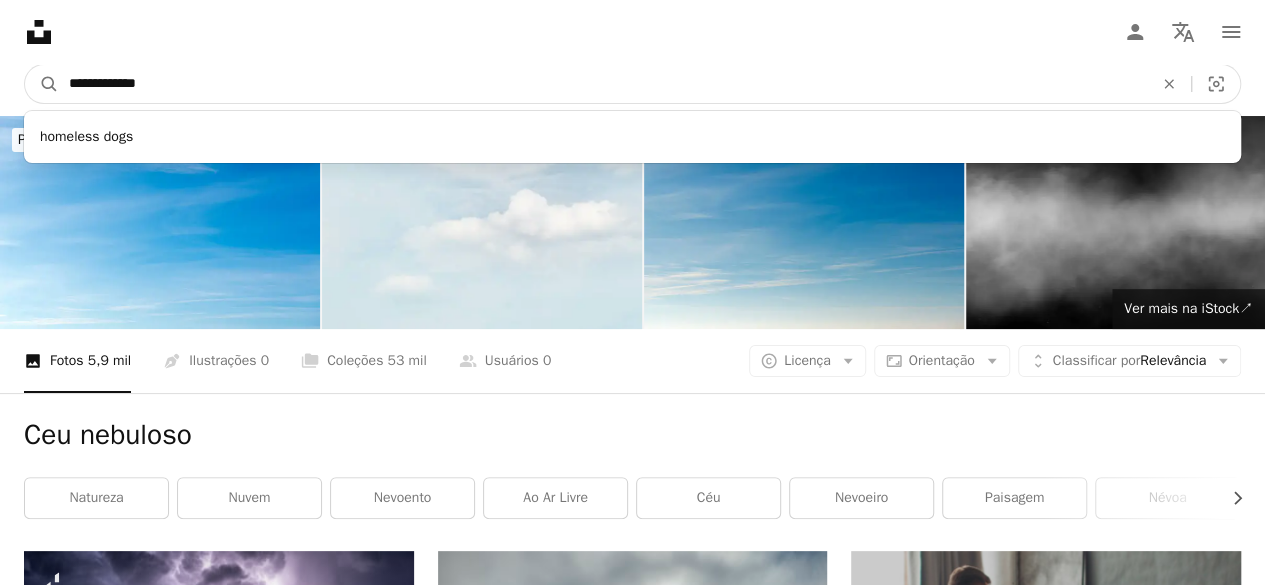 type on "**********" 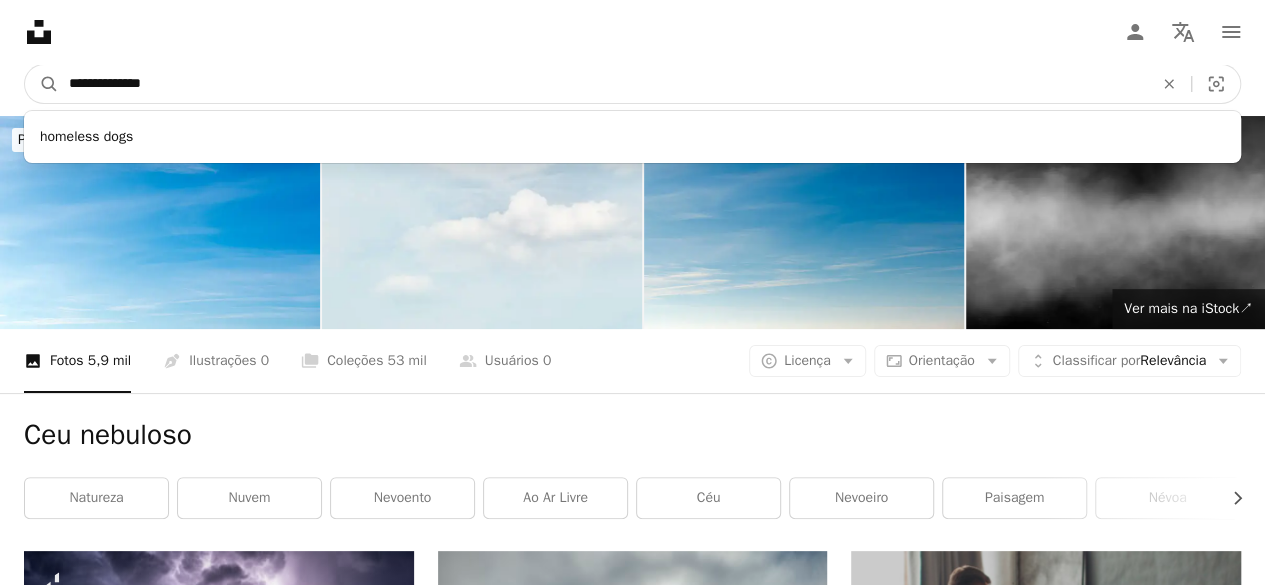 click on "A magnifying glass" at bounding box center [42, 84] 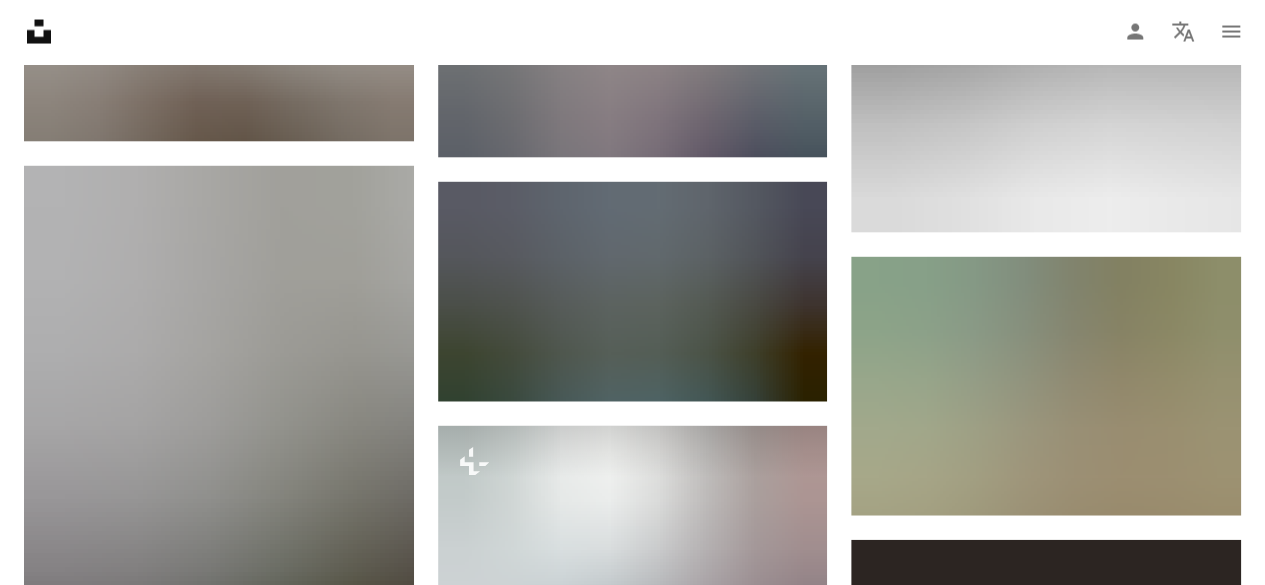 scroll, scrollTop: 2064, scrollLeft: 0, axis: vertical 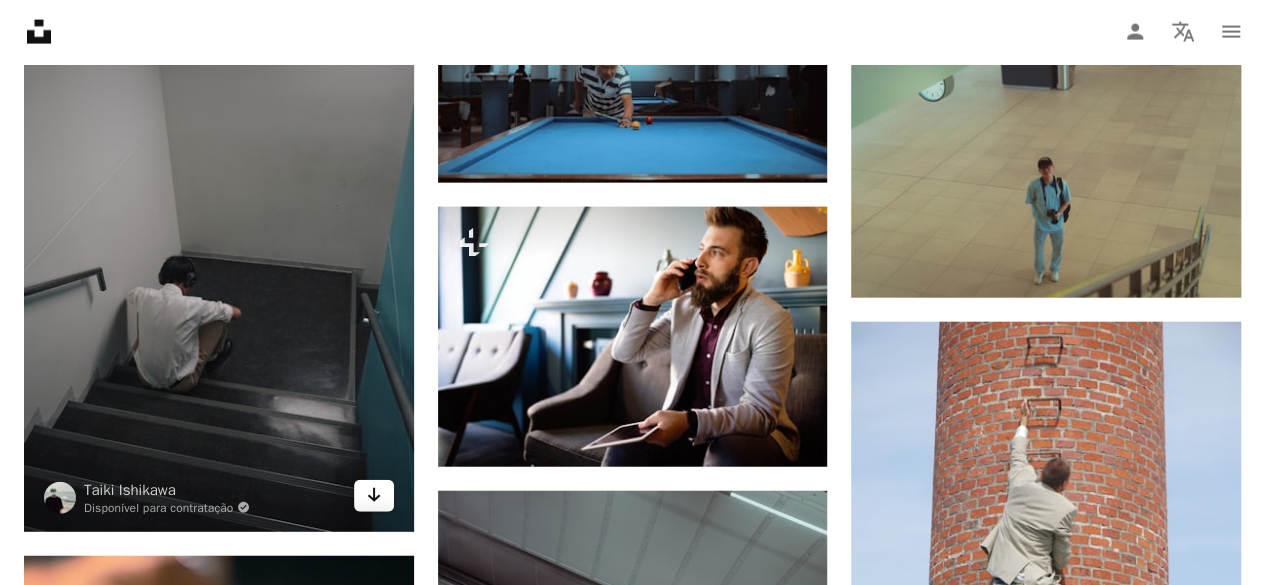 click on "Arrow pointing down" 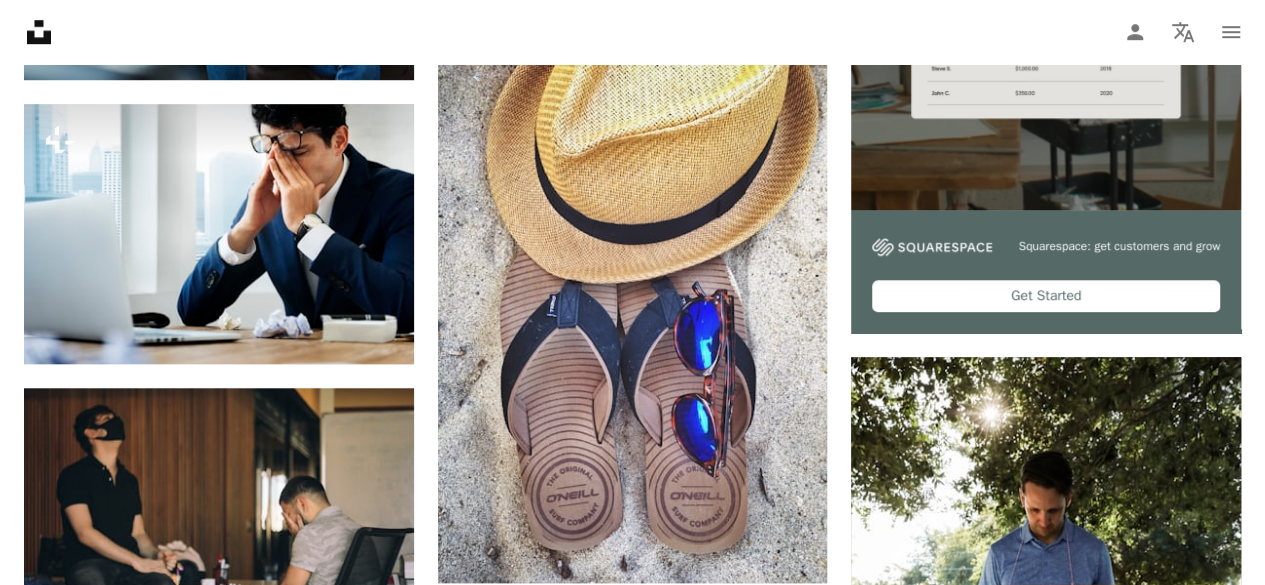 scroll, scrollTop: 728, scrollLeft: 0, axis: vertical 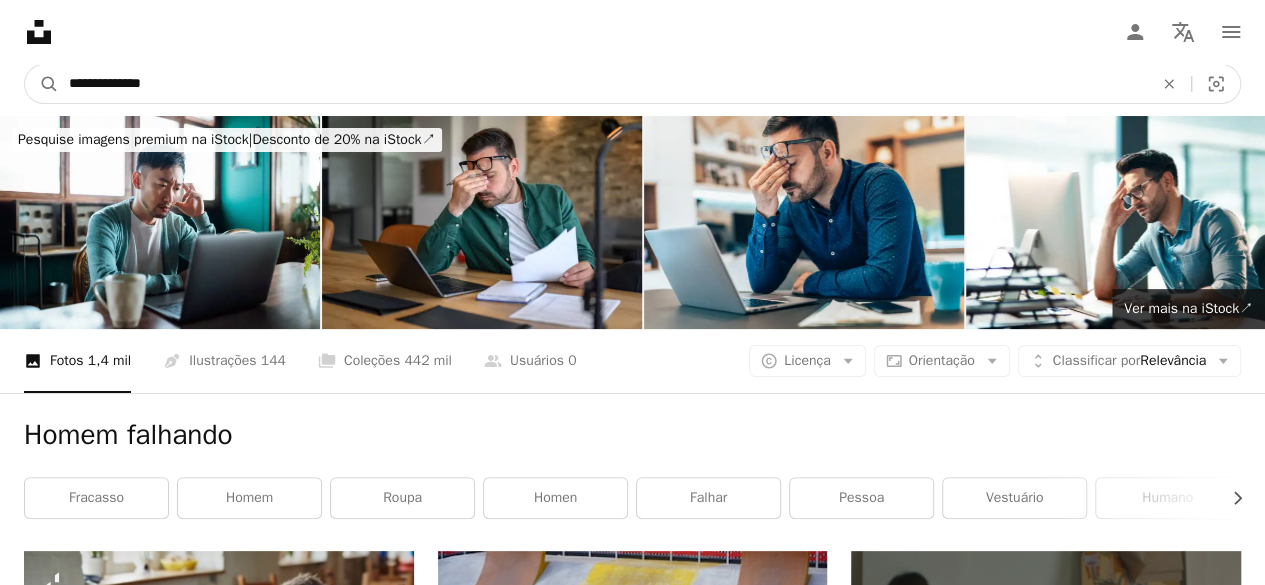drag, startPoint x: 192, startPoint y: 83, endPoint x: 0, endPoint y: 93, distance: 192.26024 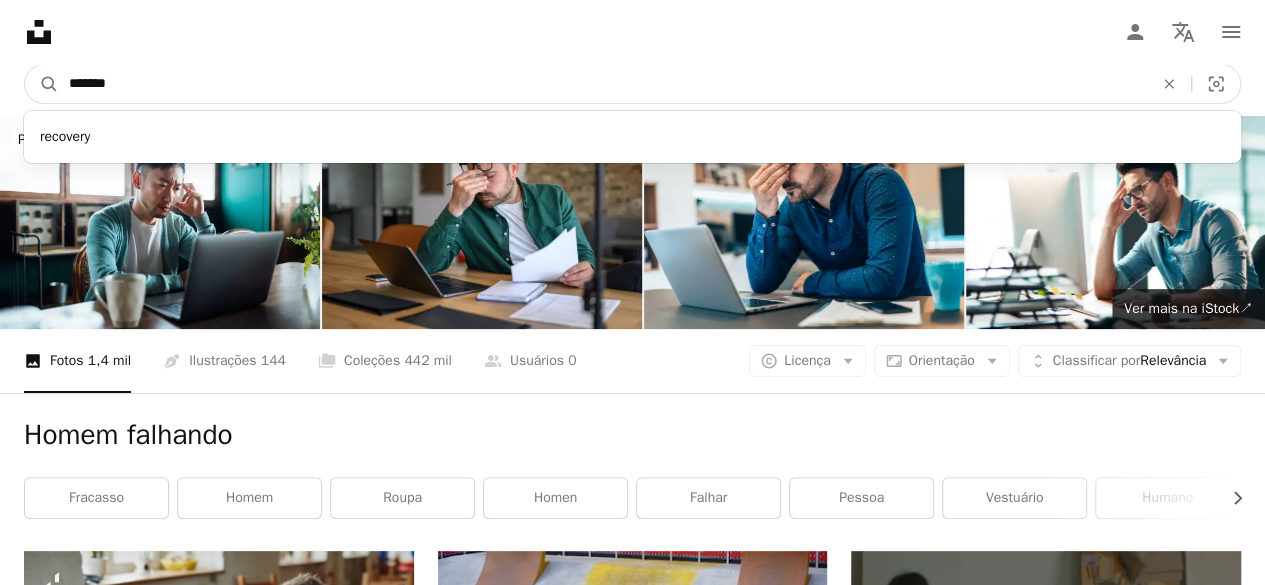 type on "********" 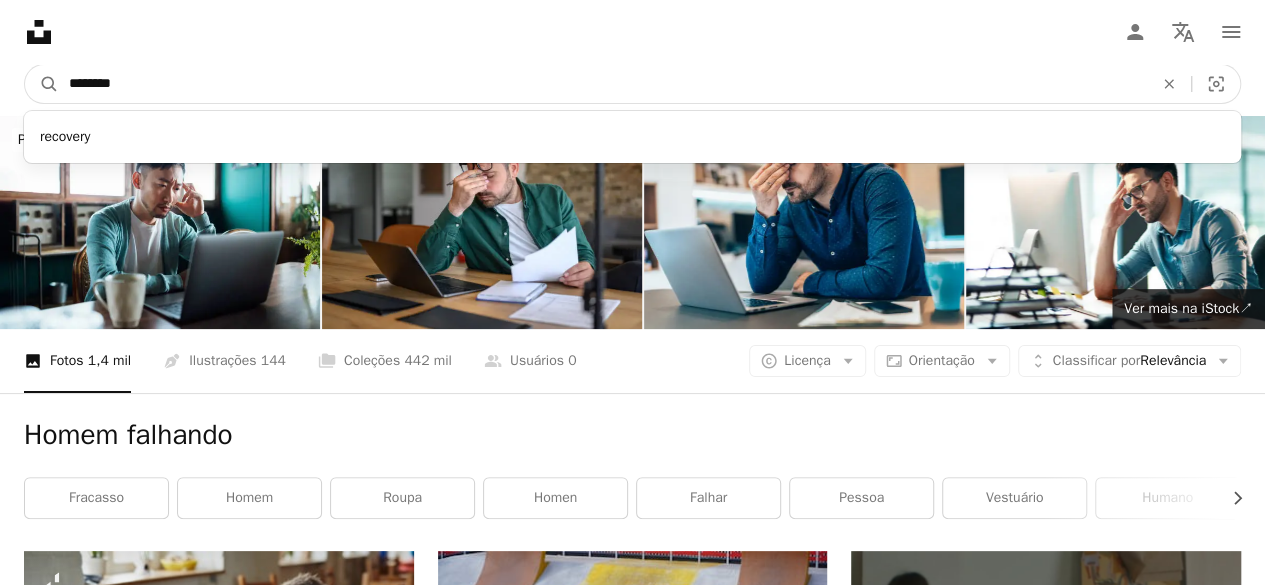 click on "A magnifying glass" at bounding box center [42, 84] 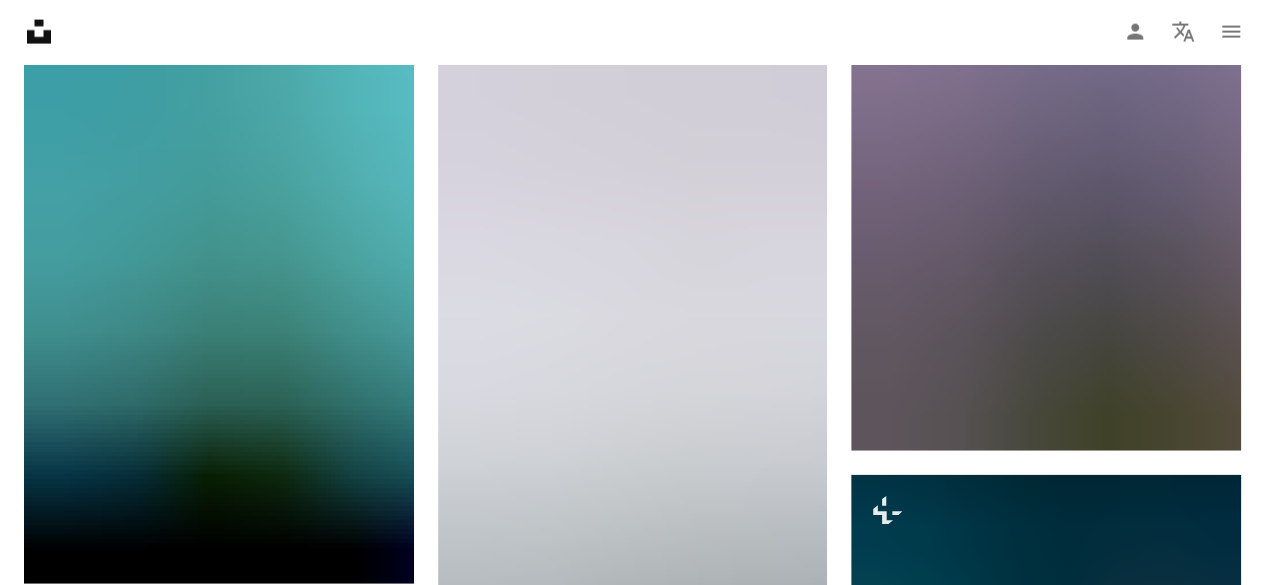 scroll, scrollTop: 2312, scrollLeft: 0, axis: vertical 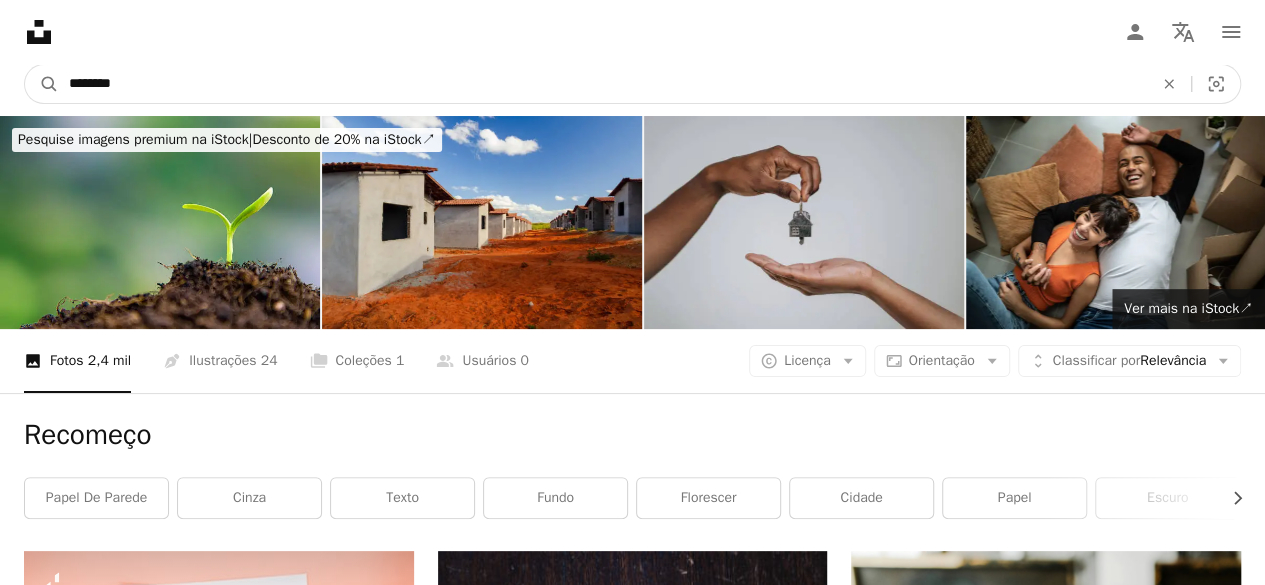 drag, startPoint x: 186, startPoint y: 91, endPoint x: 0, endPoint y: 91, distance: 186 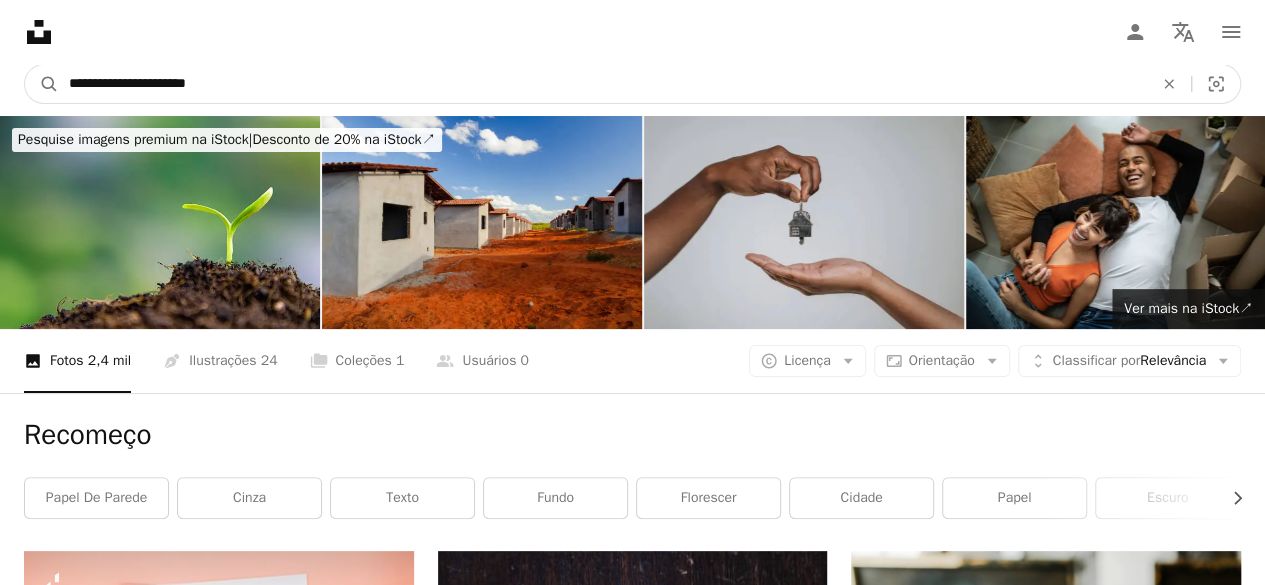 type on "**********" 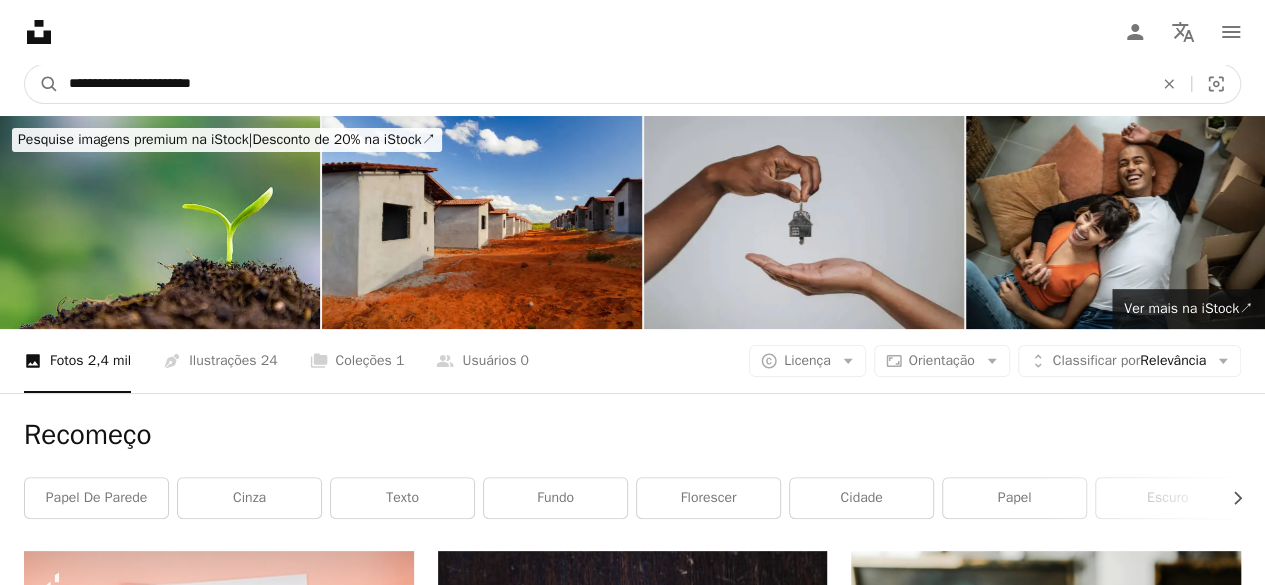 click on "A magnifying glass" at bounding box center (42, 84) 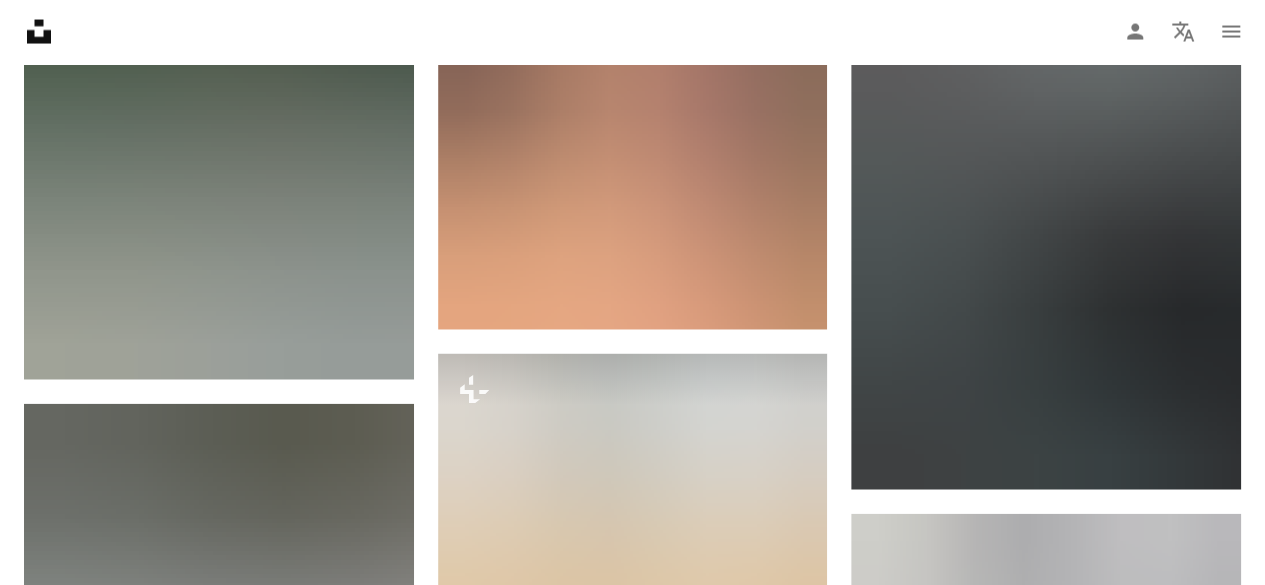 scroll, scrollTop: 2088, scrollLeft: 0, axis: vertical 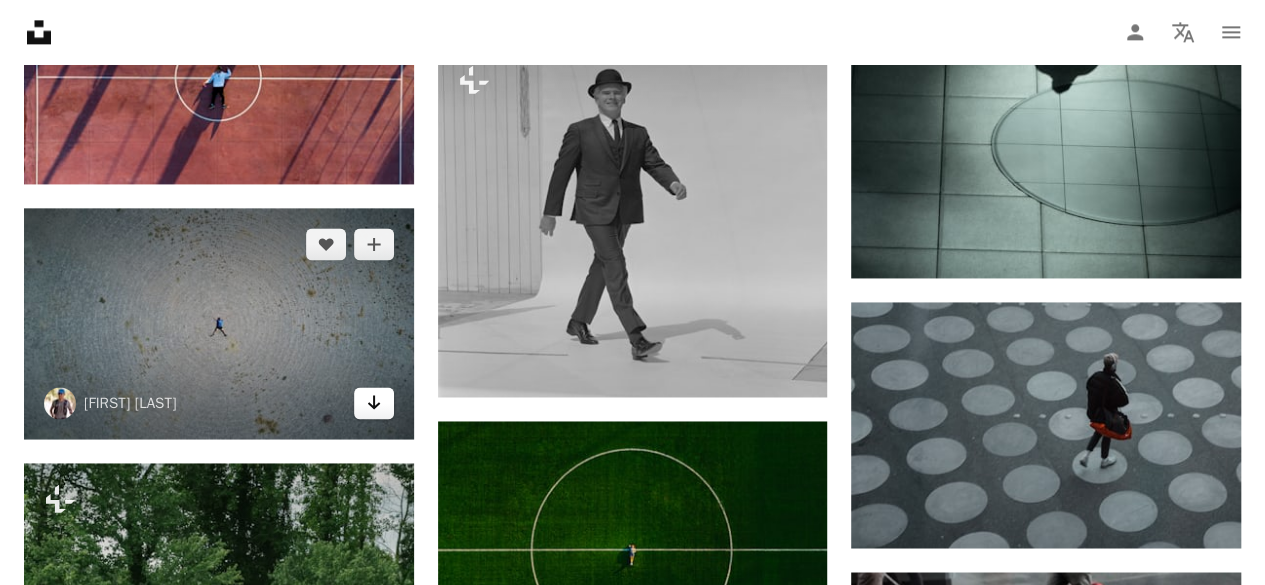 click on "Arrow pointing down" 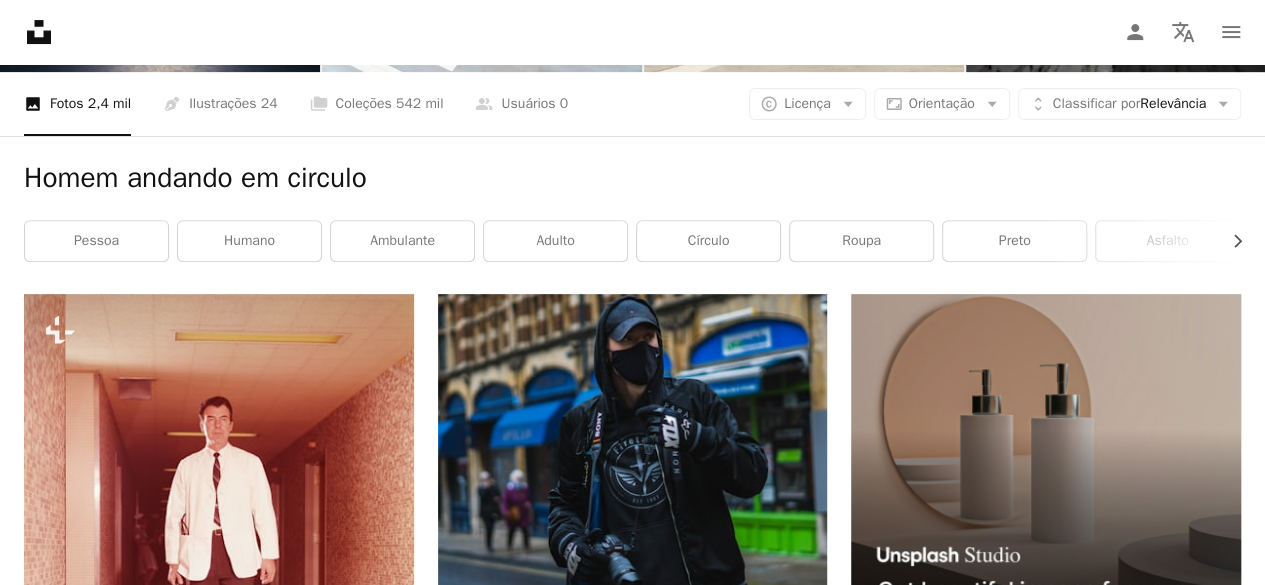 scroll, scrollTop: 0, scrollLeft: 0, axis: both 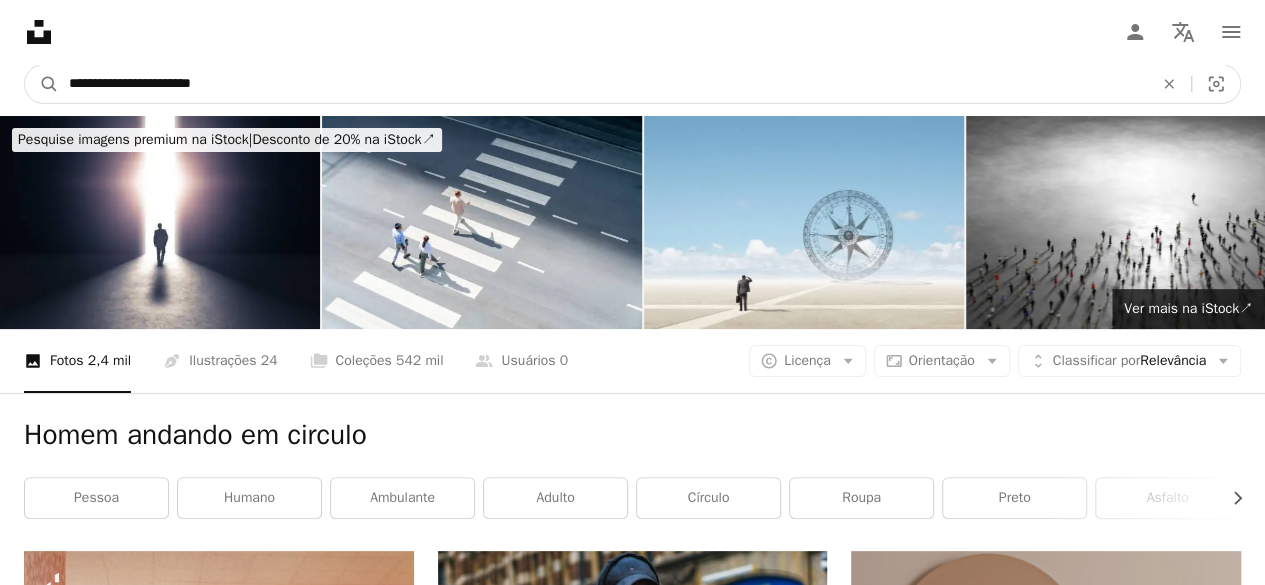 drag, startPoint x: 256, startPoint y: 83, endPoint x: 0, endPoint y: 74, distance: 256.15814 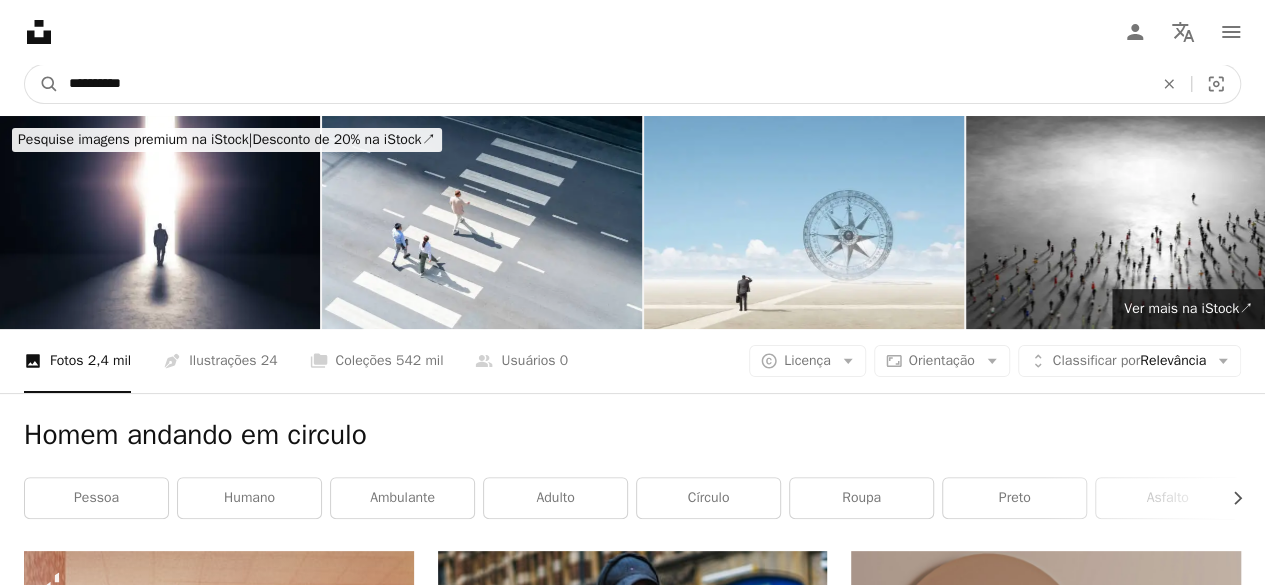 type on "**********" 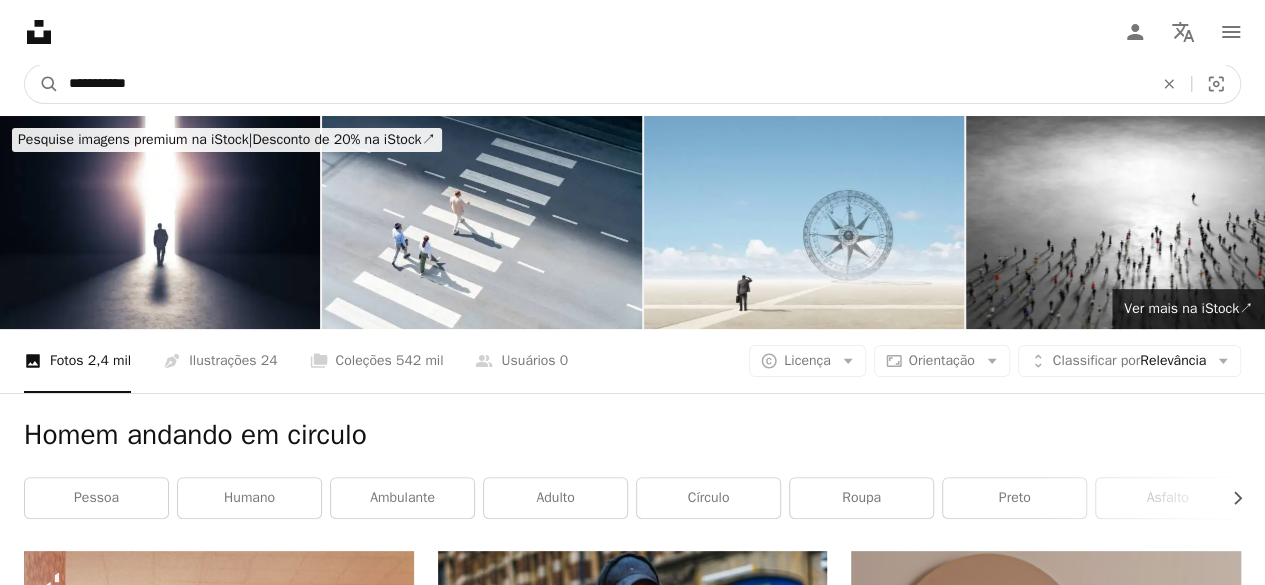 click on "A magnifying glass" at bounding box center [42, 84] 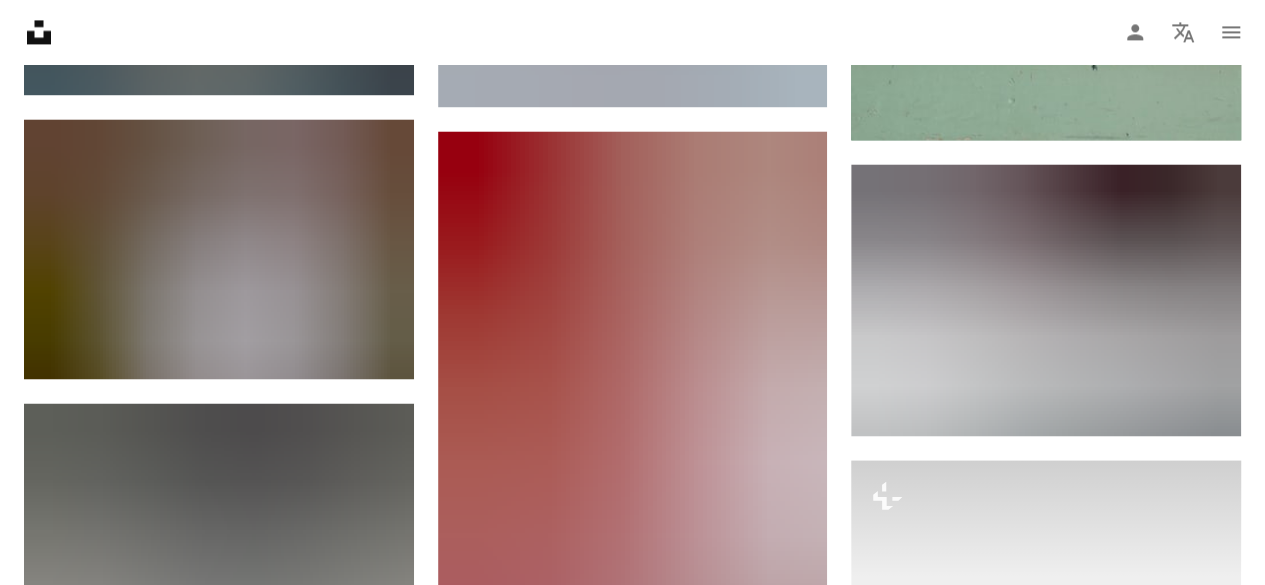 scroll, scrollTop: 1544, scrollLeft: 0, axis: vertical 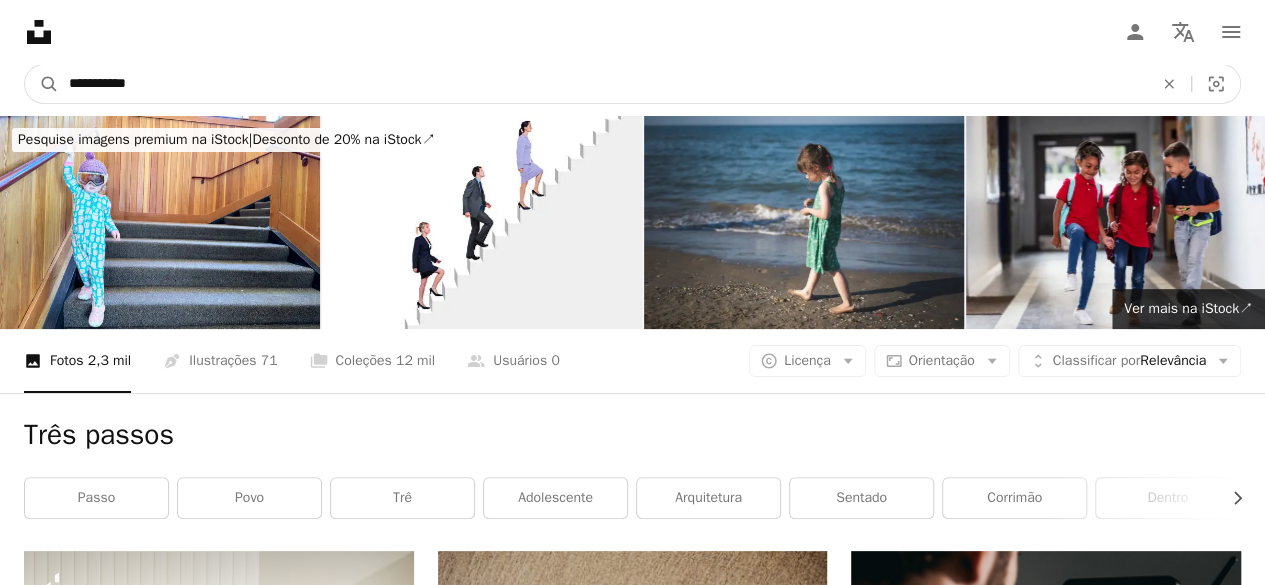drag, startPoint x: 194, startPoint y: 72, endPoint x: 4, endPoint y: 75, distance: 190.02368 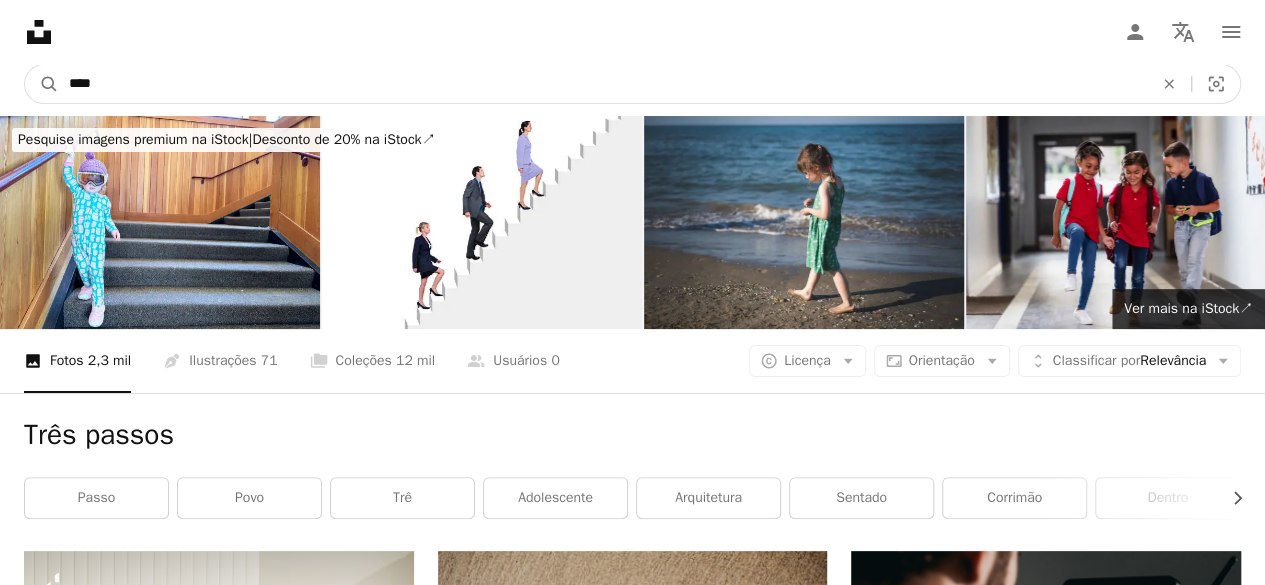 type on "*****" 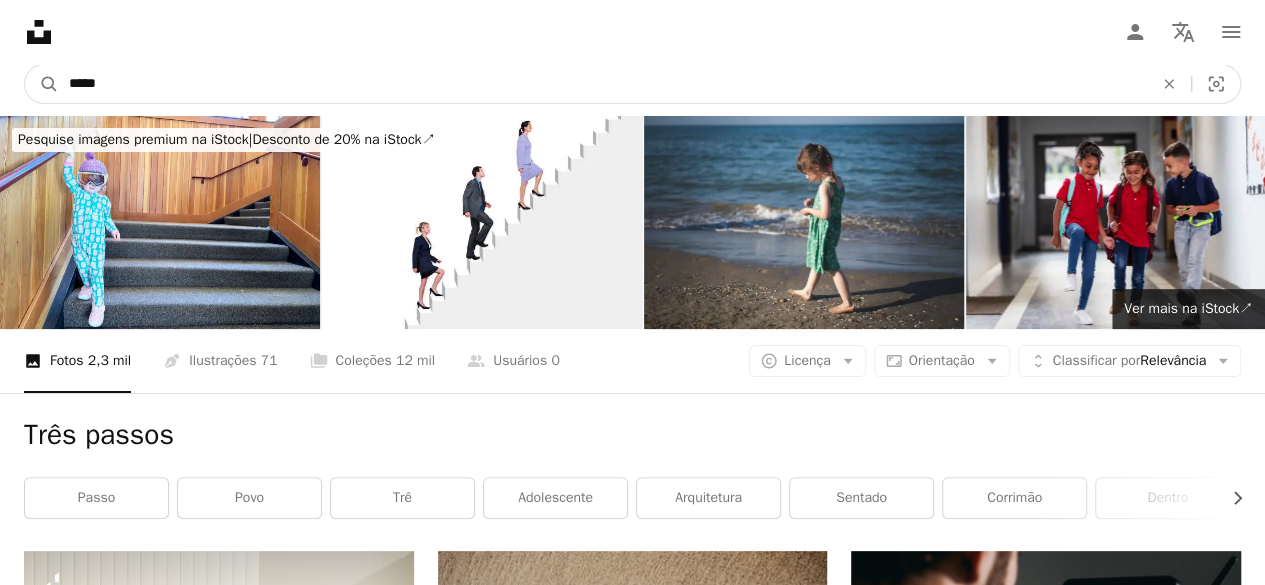 click on "A magnifying glass" at bounding box center [42, 84] 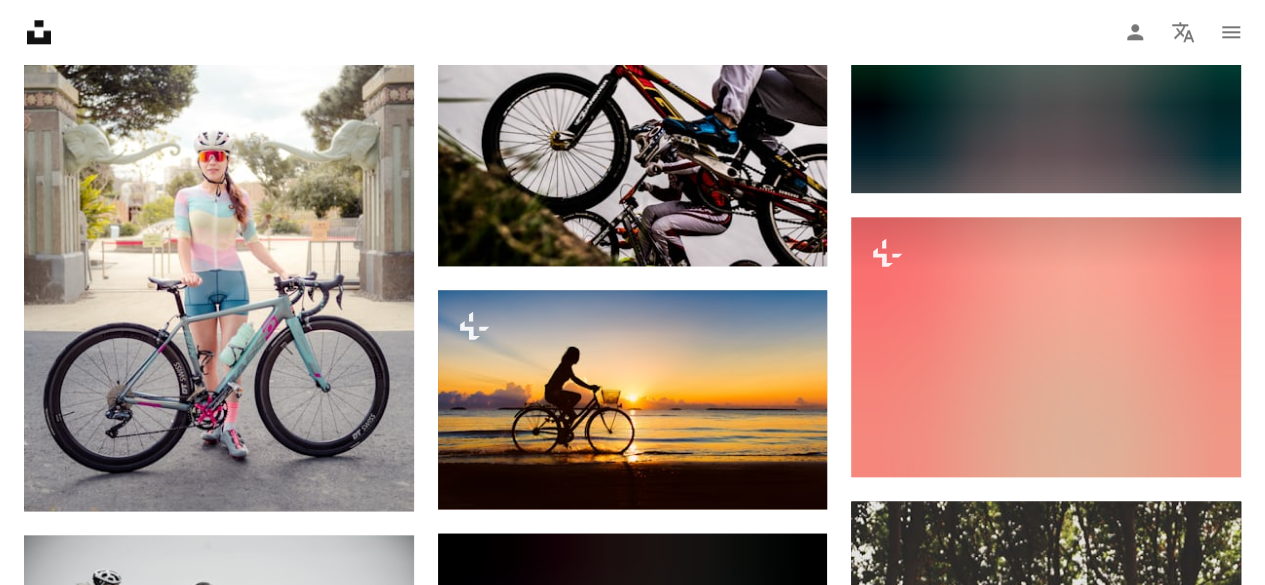 scroll, scrollTop: 0, scrollLeft: 0, axis: both 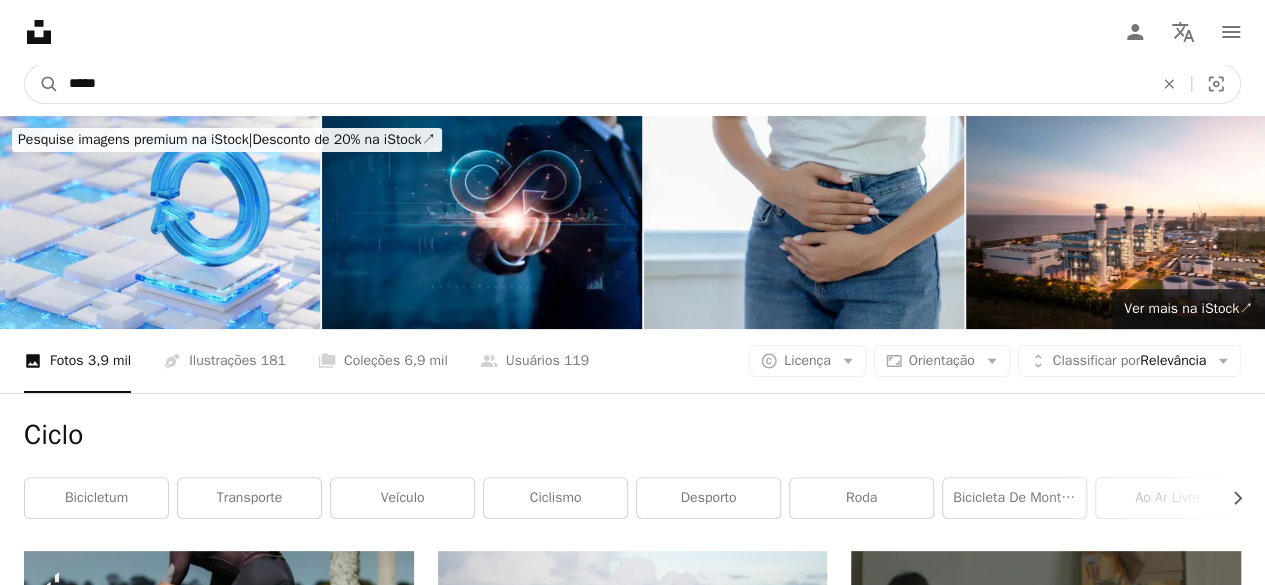 drag, startPoint x: 150, startPoint y: 85, endPoint x: 0, endPoint y: 84, distance: 150.00333 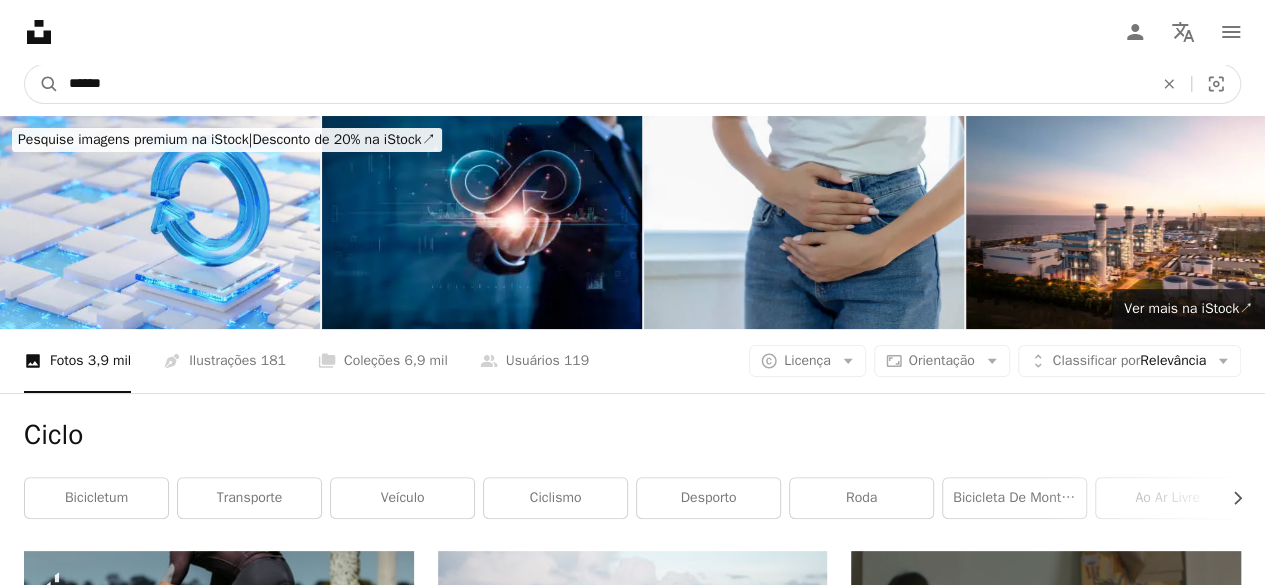 type on "*******" 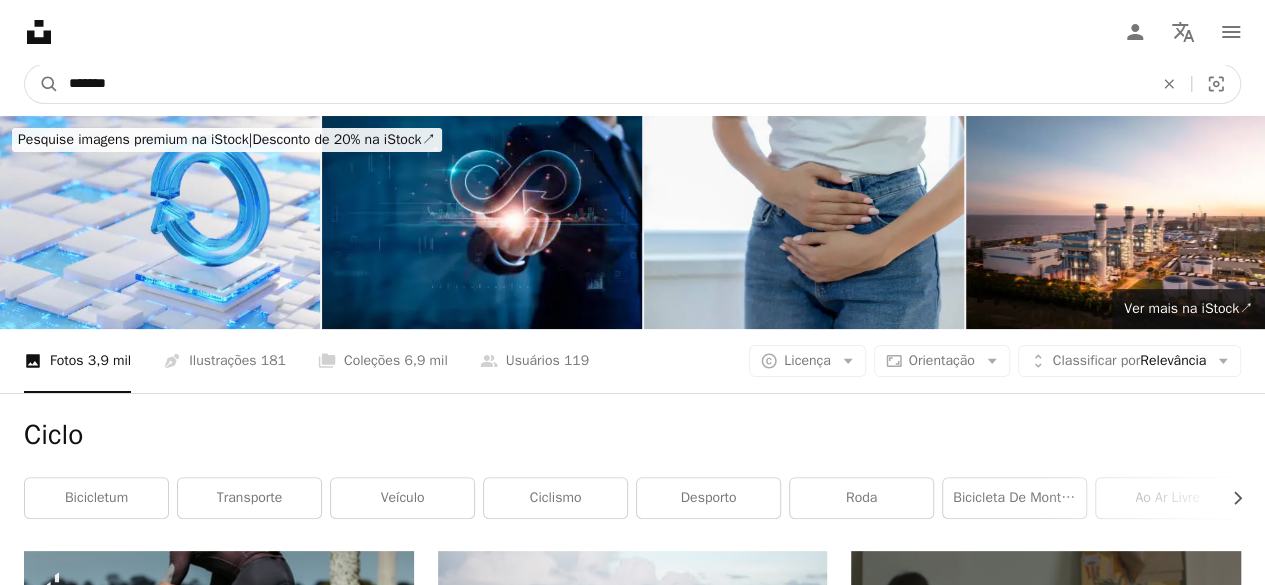 click on "A magnifying glass" at bounding box center [42, 84] 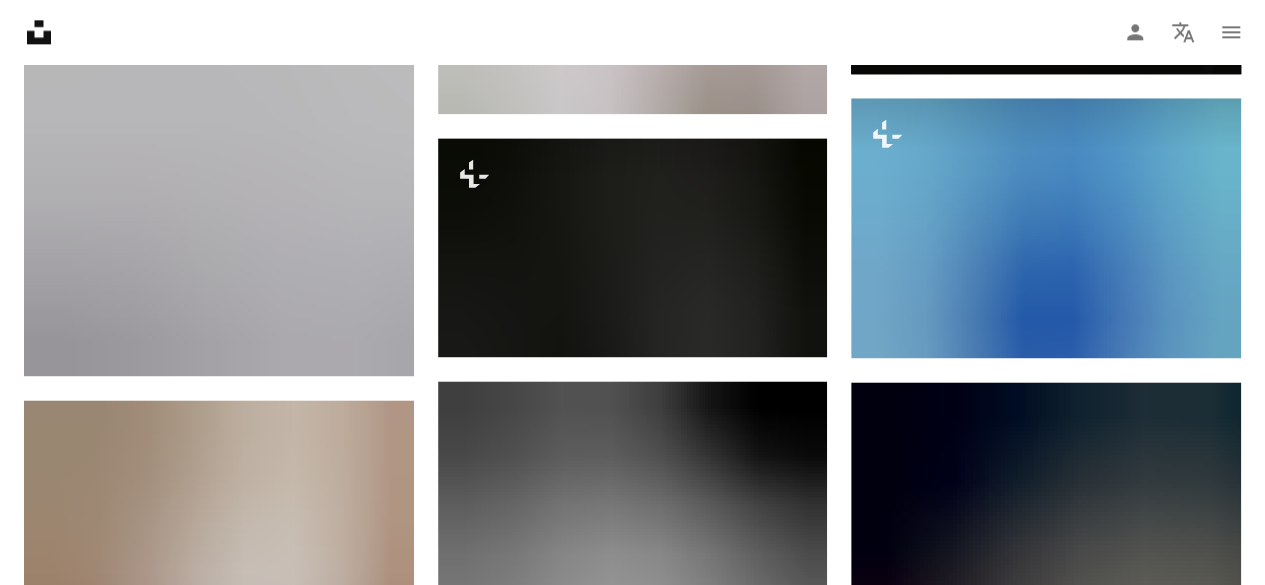 scroll, scrollTop: 1336, scrollLeft: 0, axis: vertical 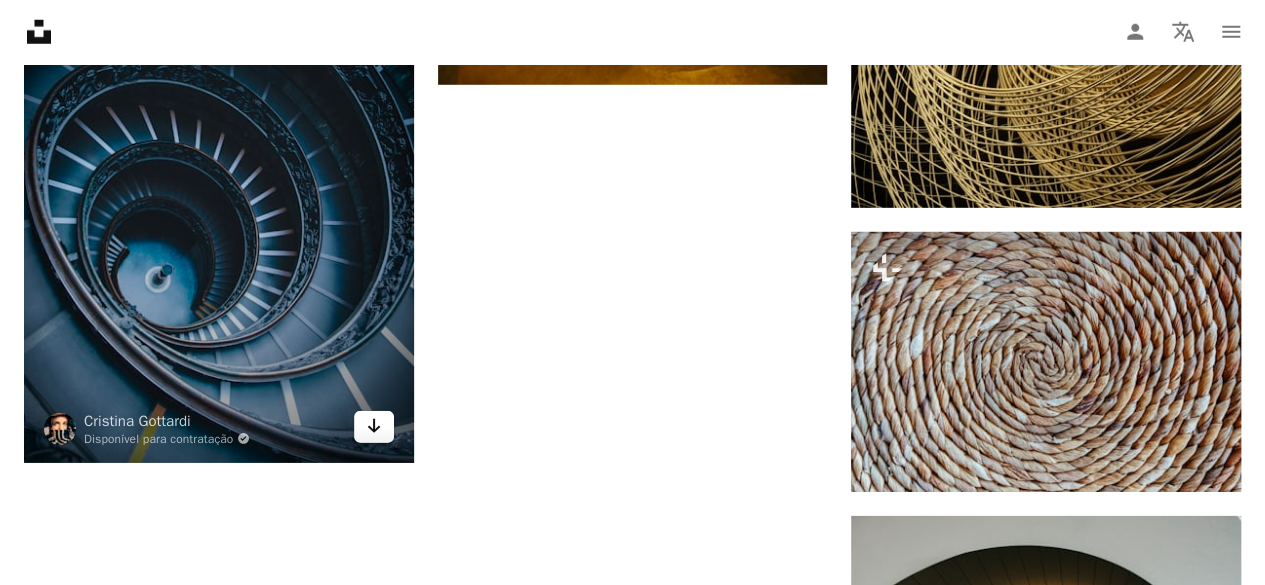 click on "Arrow pointing down" 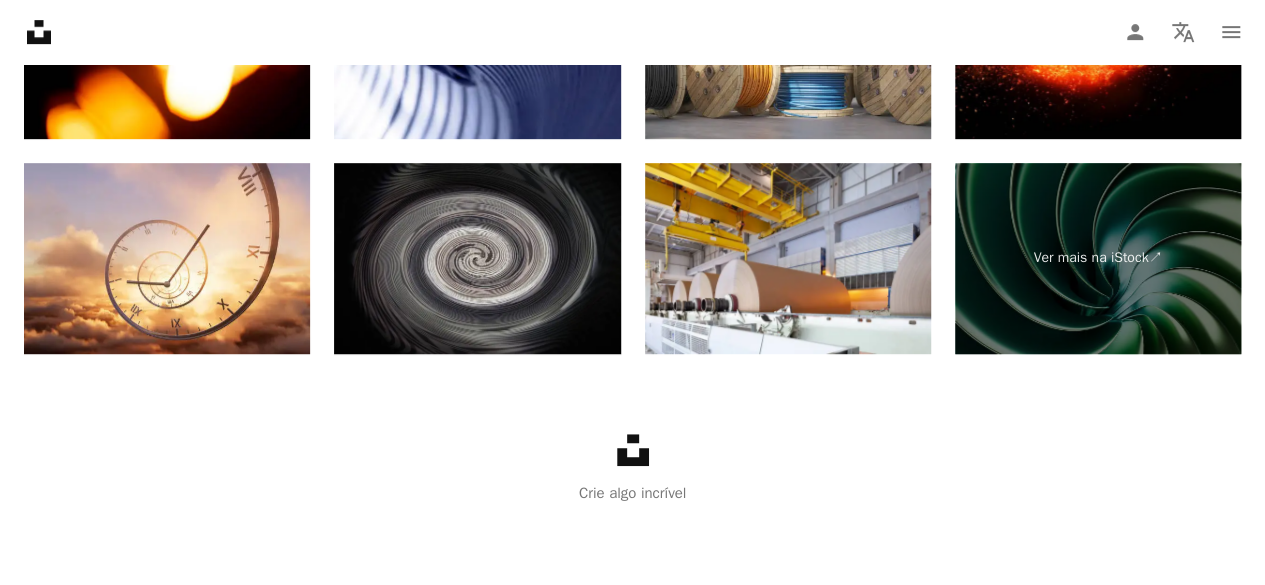 scroll, scrollTop: 4297, scrollLeft: 0, axis: vertical 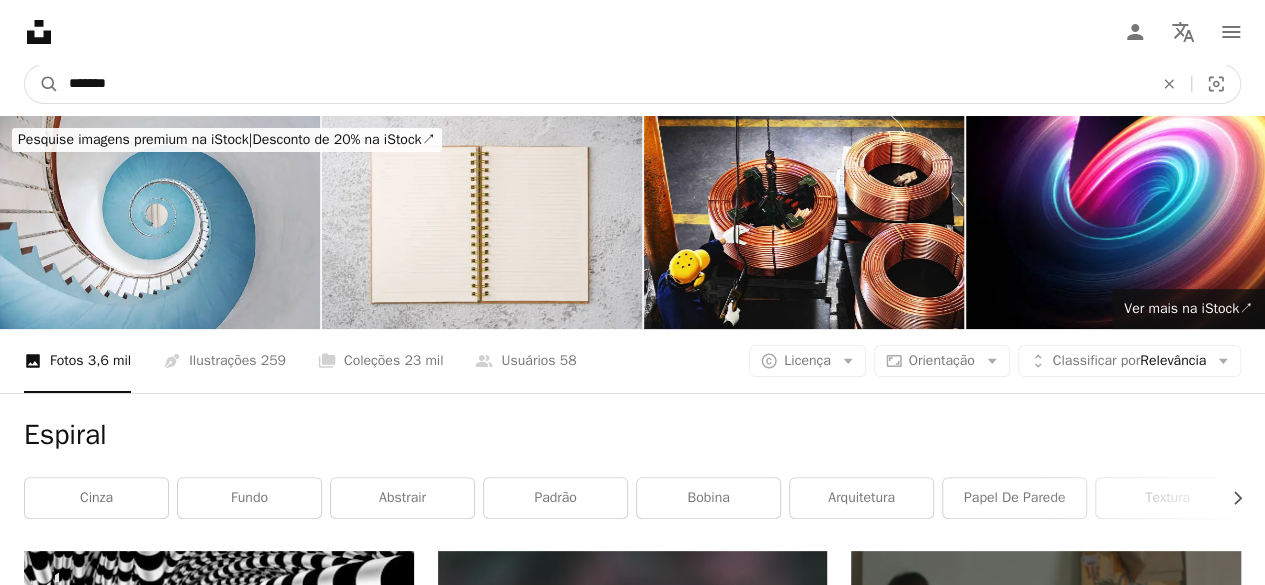 drag, startPoint x: 119, startPoint y: 92, endPoint x: 19, endPoint y: 85, distance: 100.2447 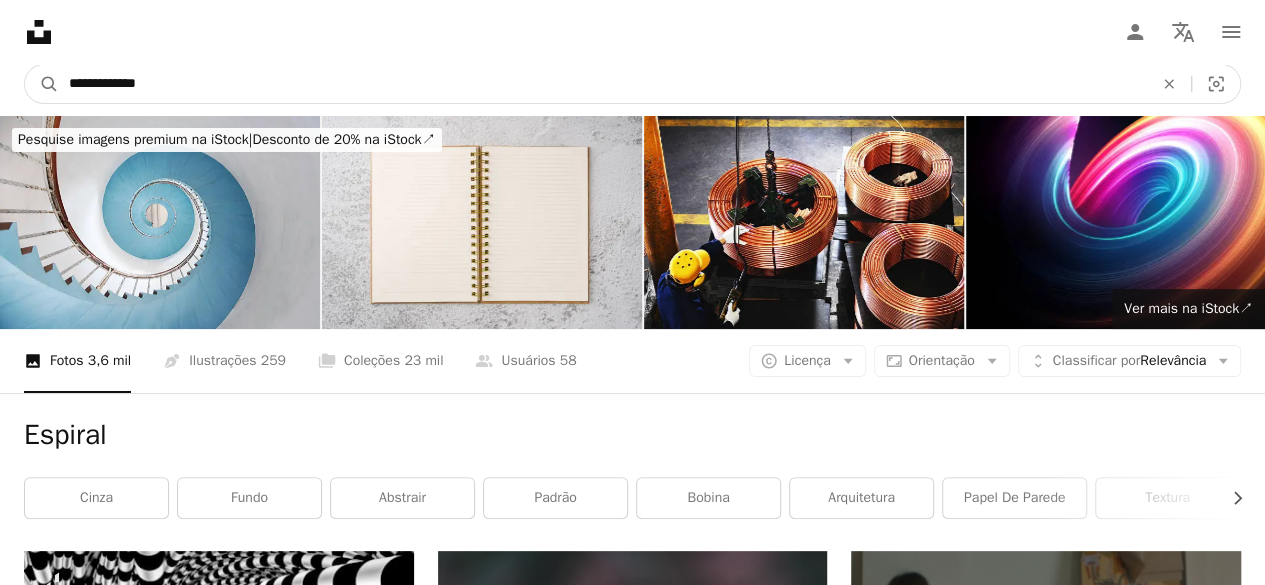 type on "**********" 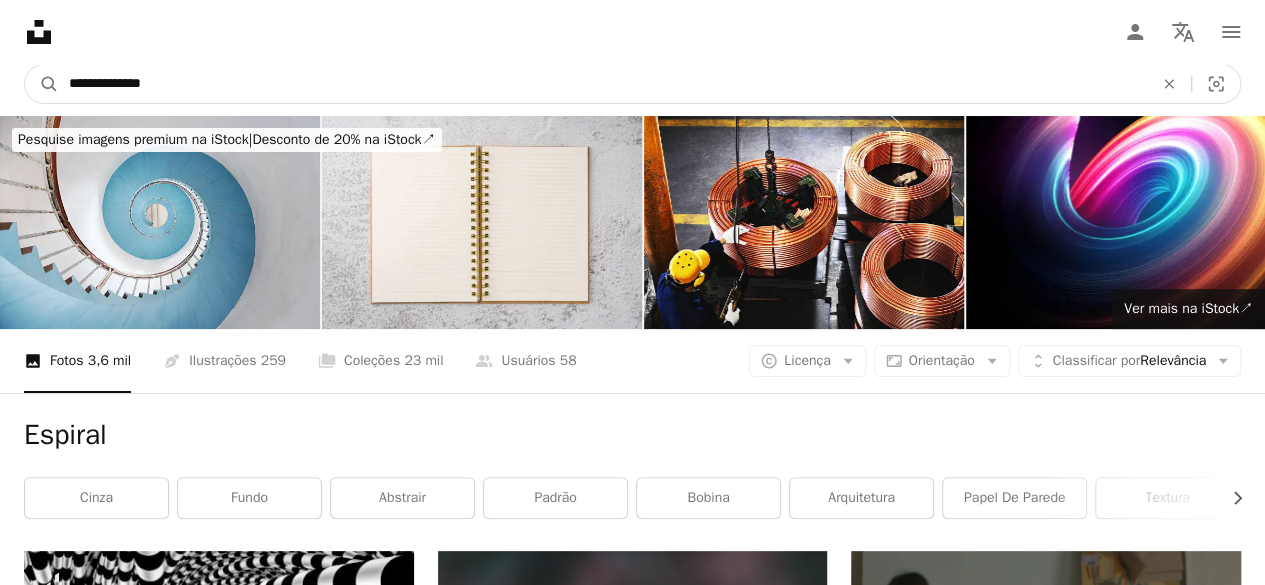 click on "A magnifying glass" at bounding box center [42, 84] 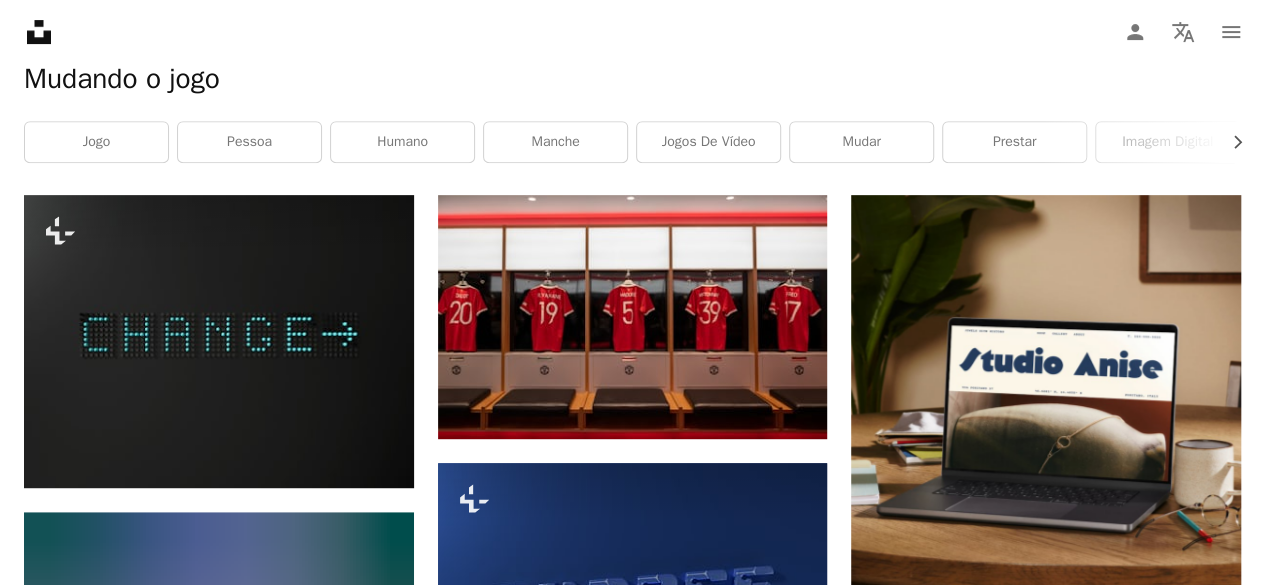 scroll, scrollTop: 372, scrollLeft: 0, axis: vertical 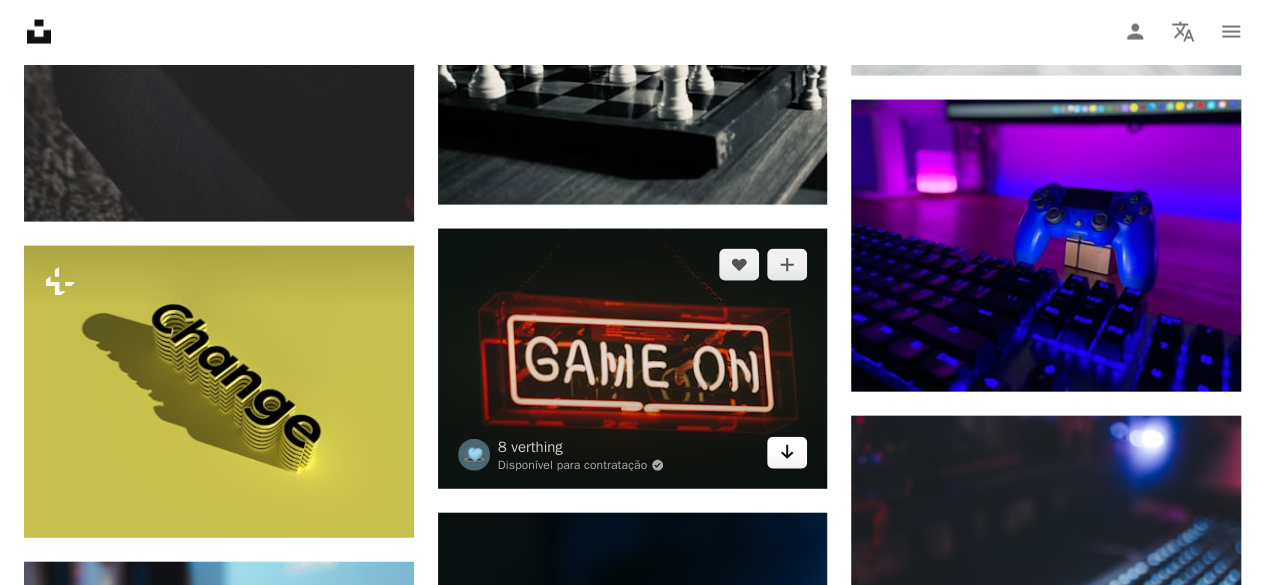 click on "Arrow pointing down" 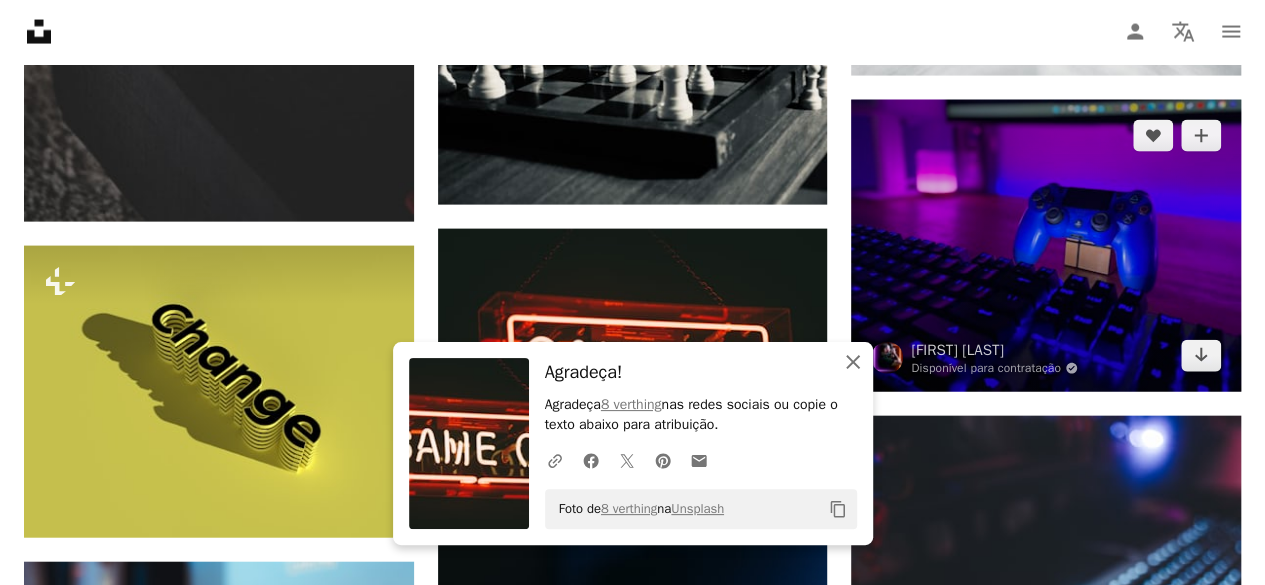 drag, startPoint x: 861, startPoint y: 365, endPoint x: 875, endPoint y: 363, distance: 14.142136 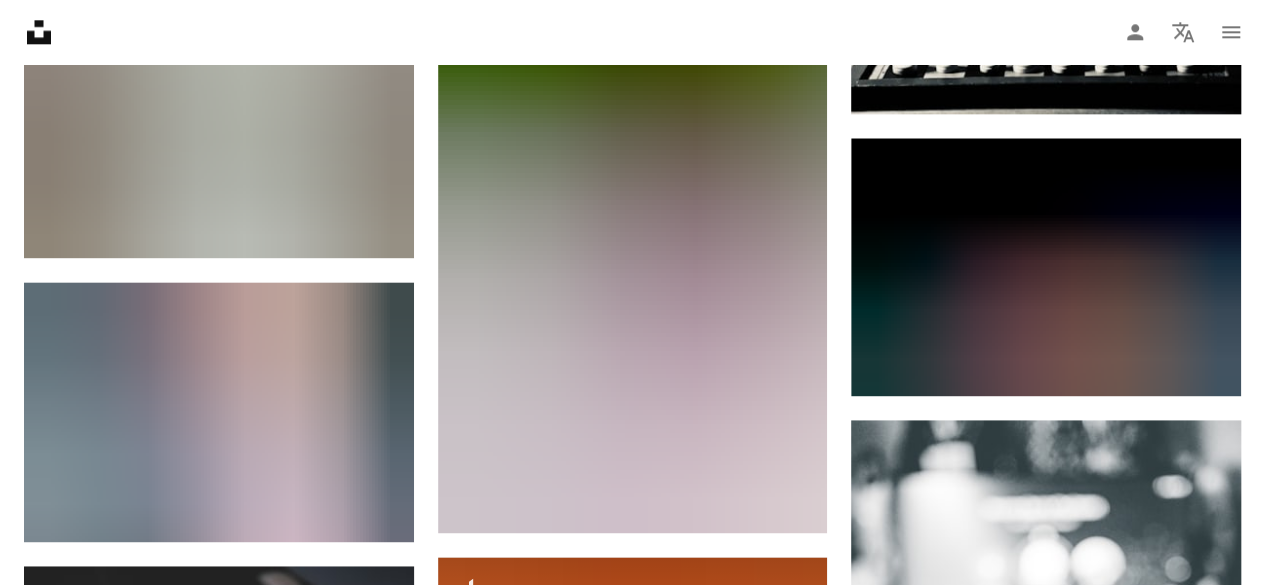 scroll, scrollTop: 1160, scrollLeft: 0, axis: vertical 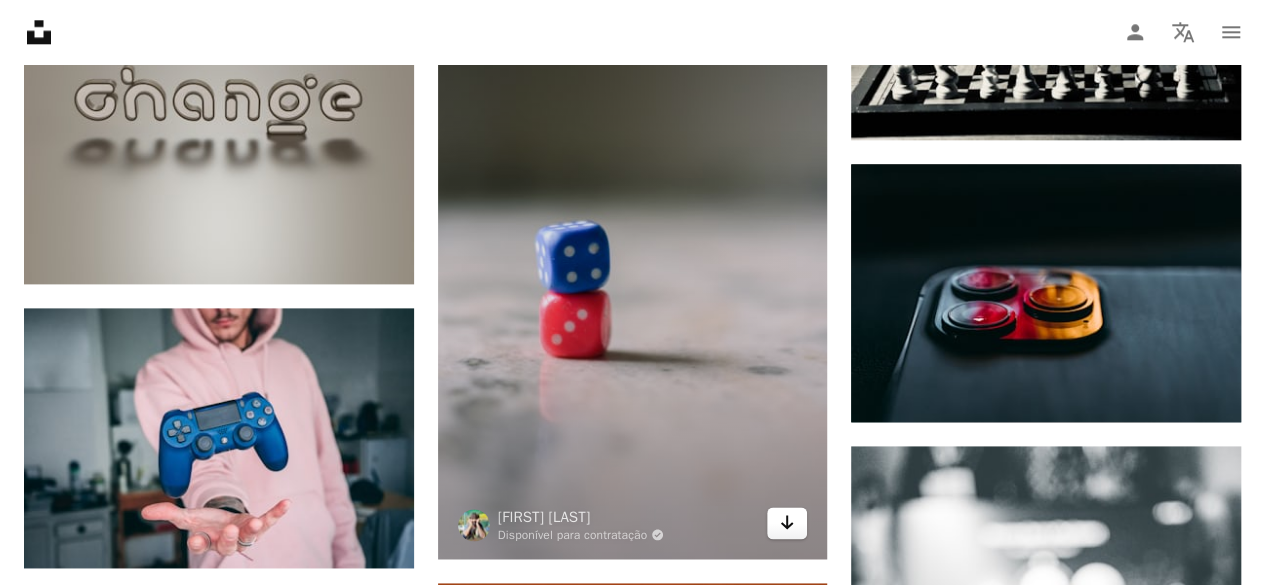 click on "Arrow pointing down" 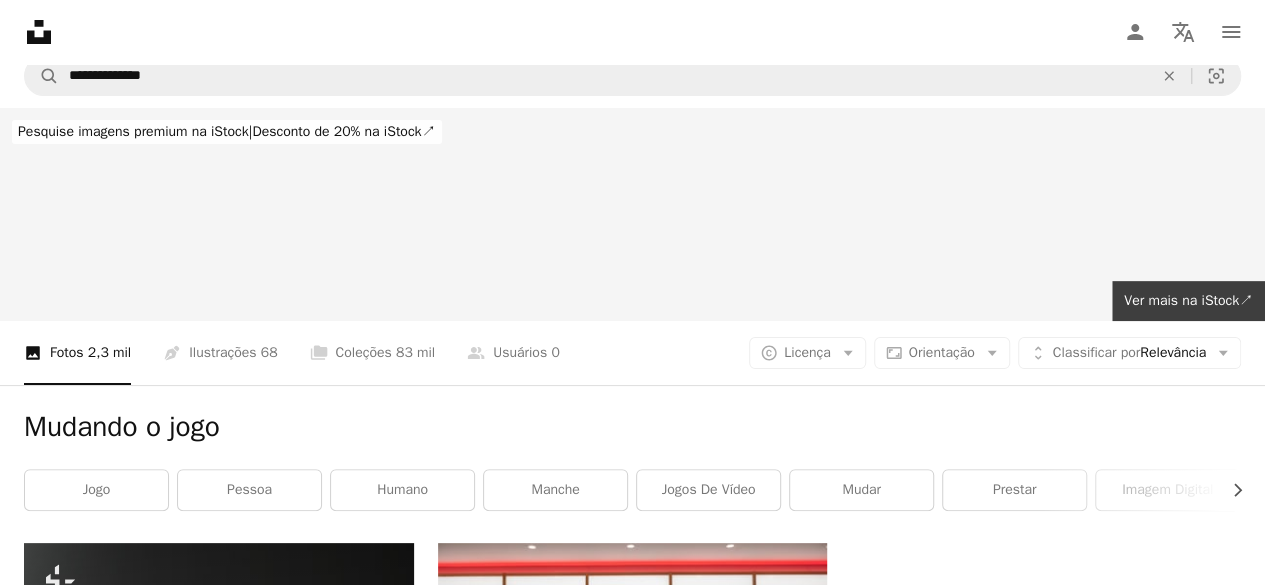 scroll, scrollTop: 0, scrollLeft: 0, axis: both 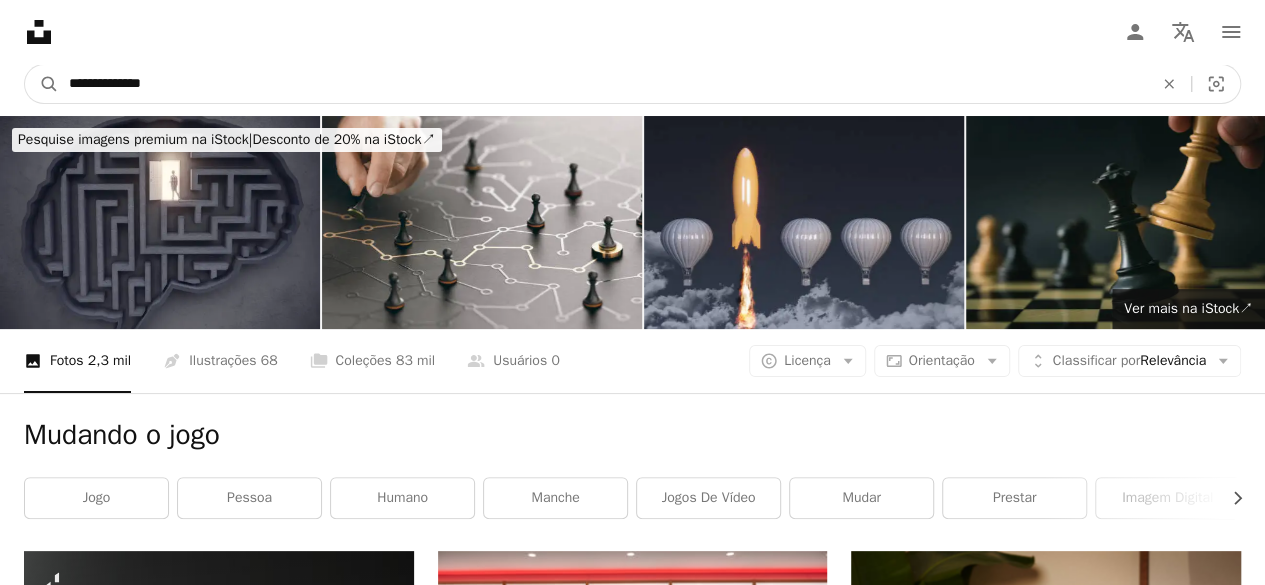drag, startPoint x: 177, startPoint y: 79, endPoint x: 11, endPoint y: 72, distance: 166.14752 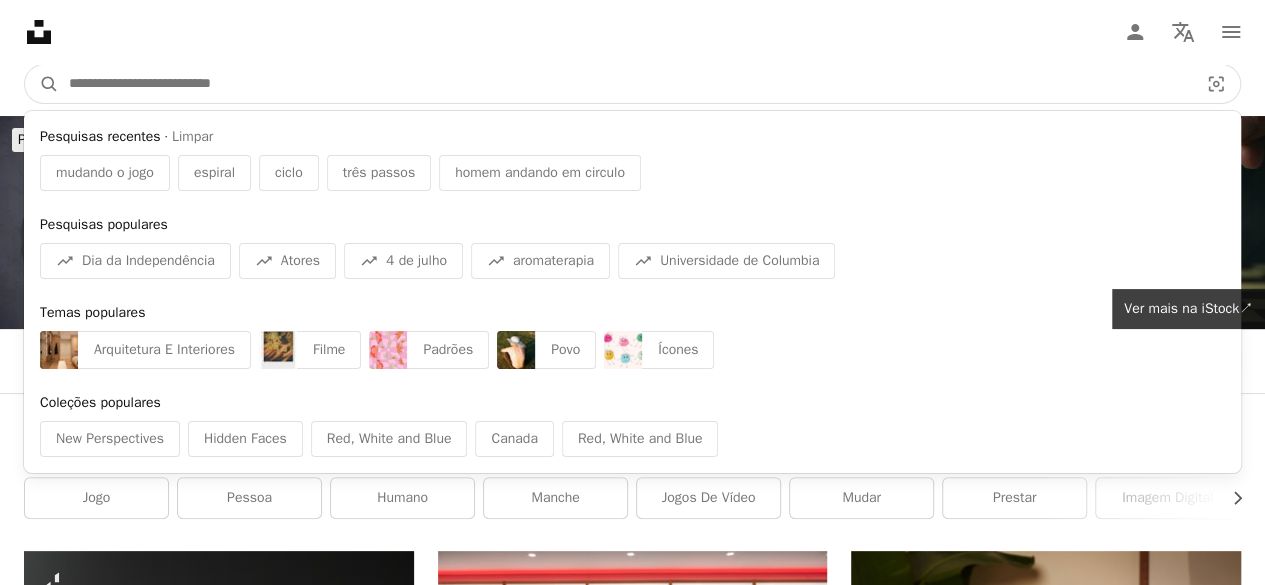 click at bounding box center [625, 84] 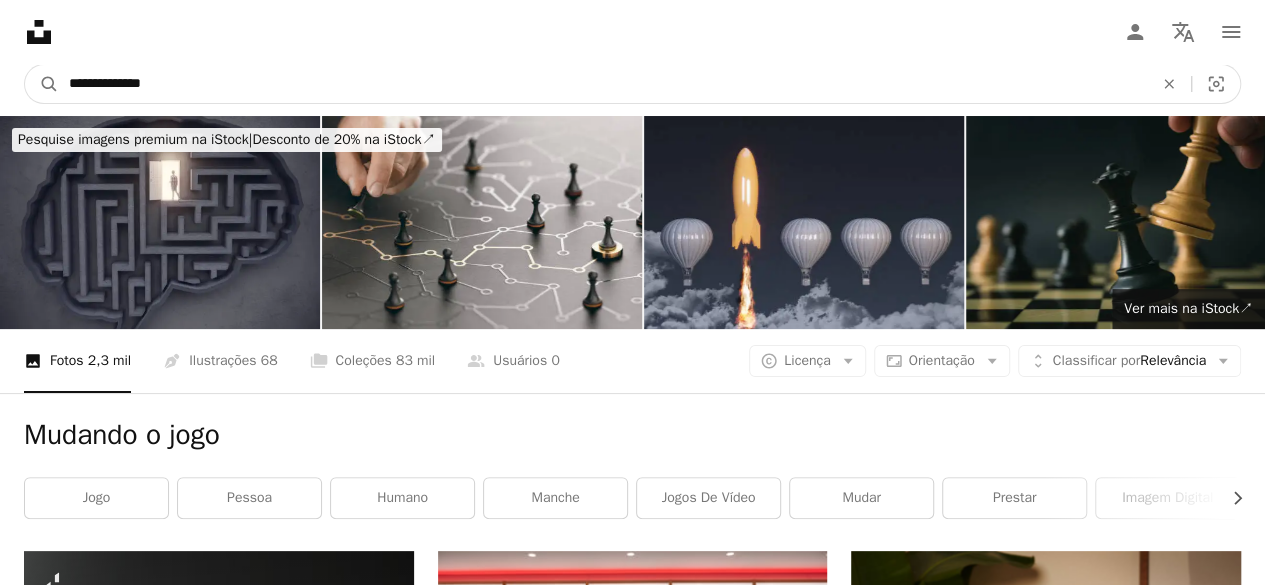 type on "**********" 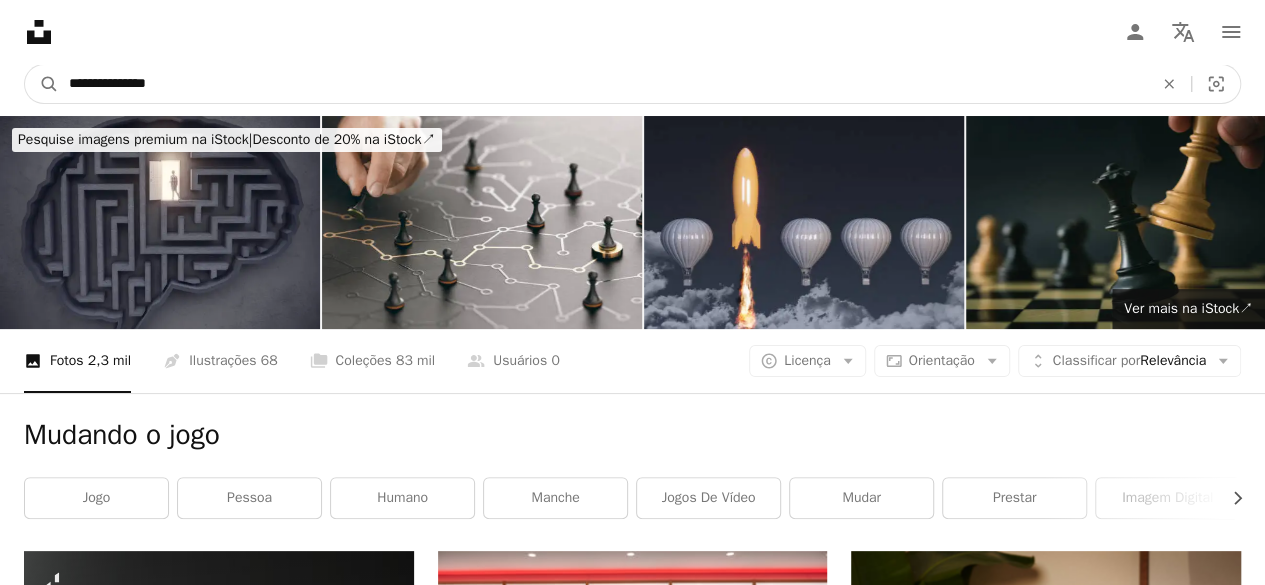 click on "A magnifying glass" at bounding box center (42, 84) 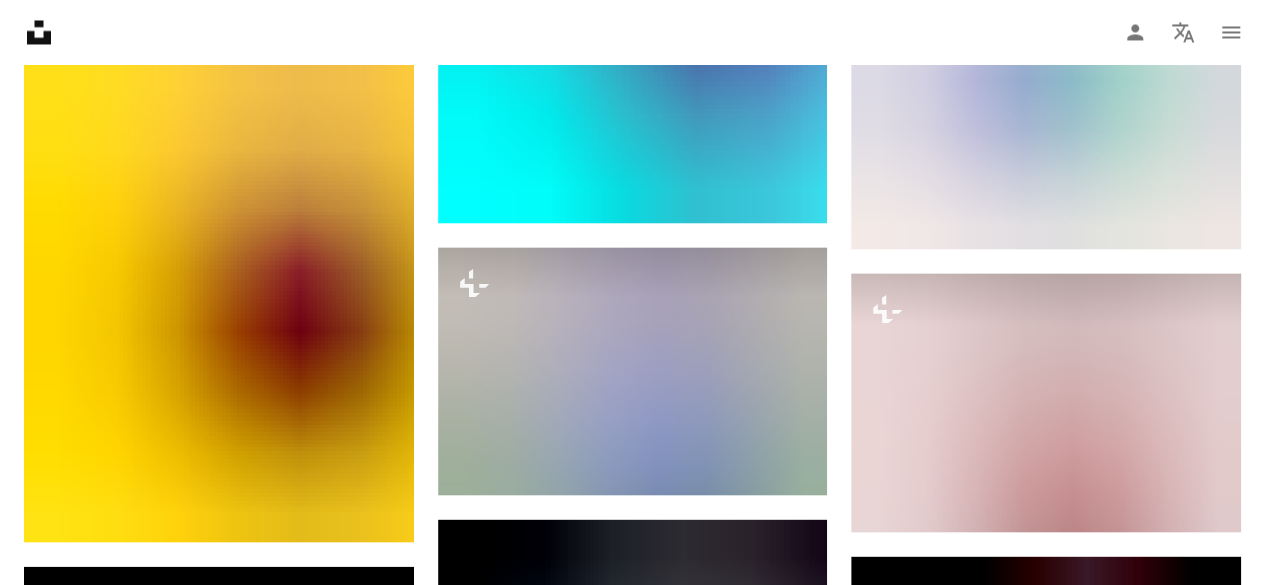 scroll, scrollTop: 1816, scrollLeft: 0, axis: vertical 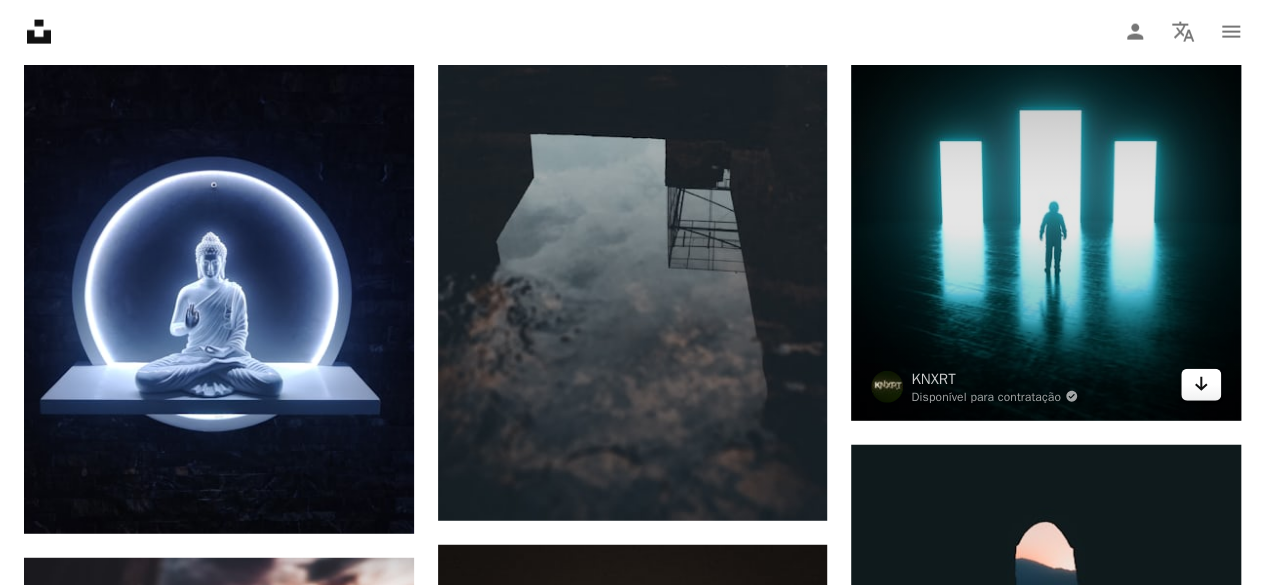 click on "Arrow pointing down" 